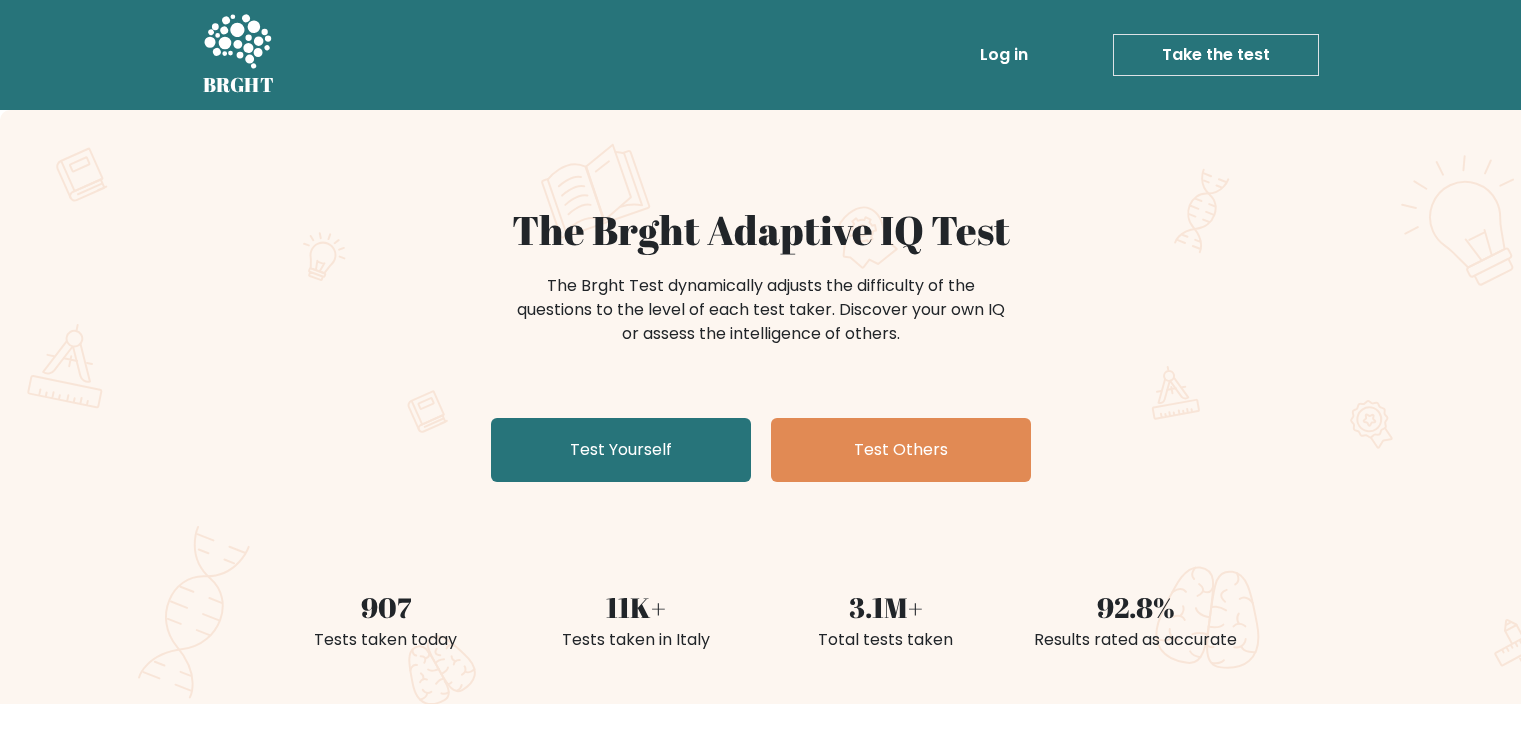 scroll, scrollTop: 0, scrollLeft: 0, axis: both 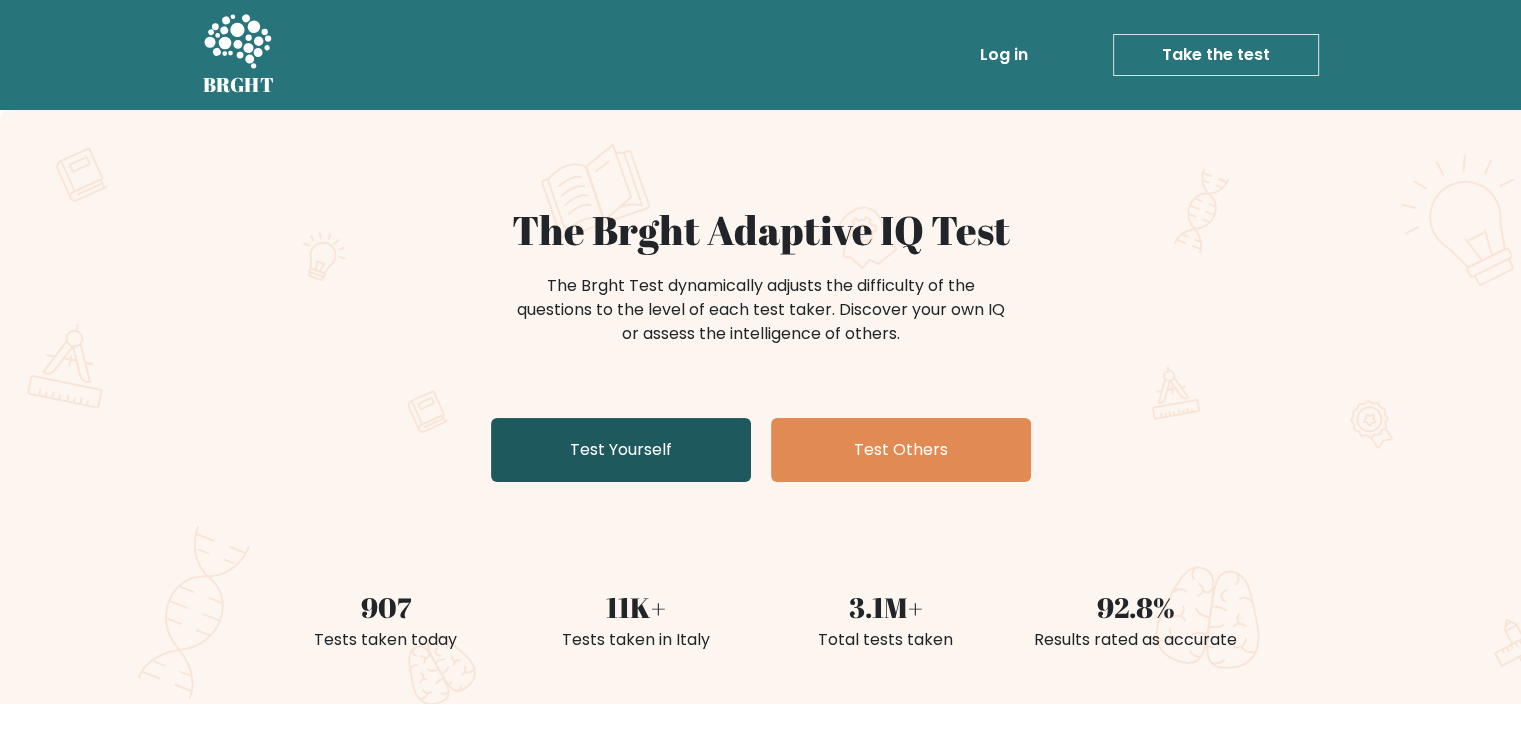 click on "Test Yourself" at bounding box center [621, 450] 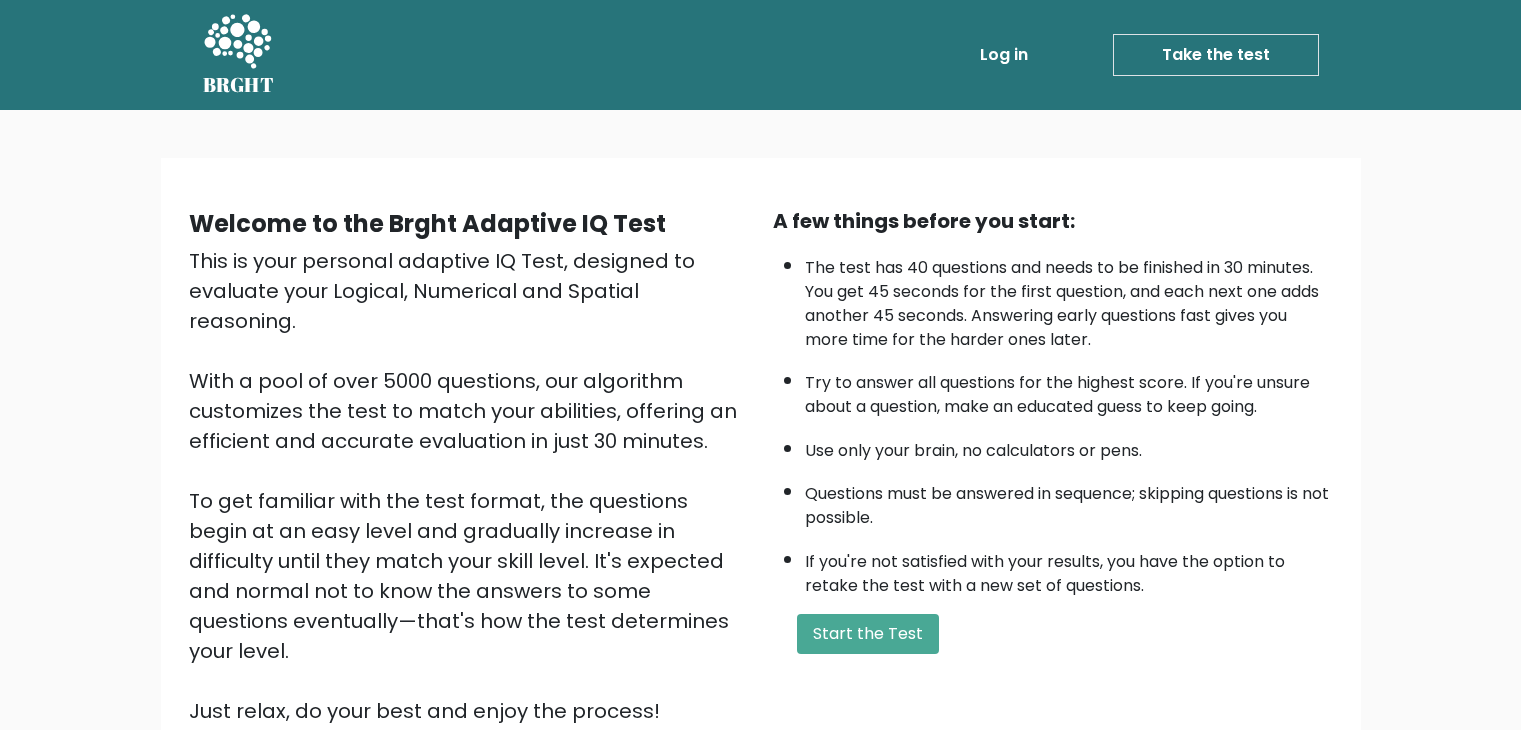 scroll, scrollTop: 0, scrollLeft: 0, axis: both 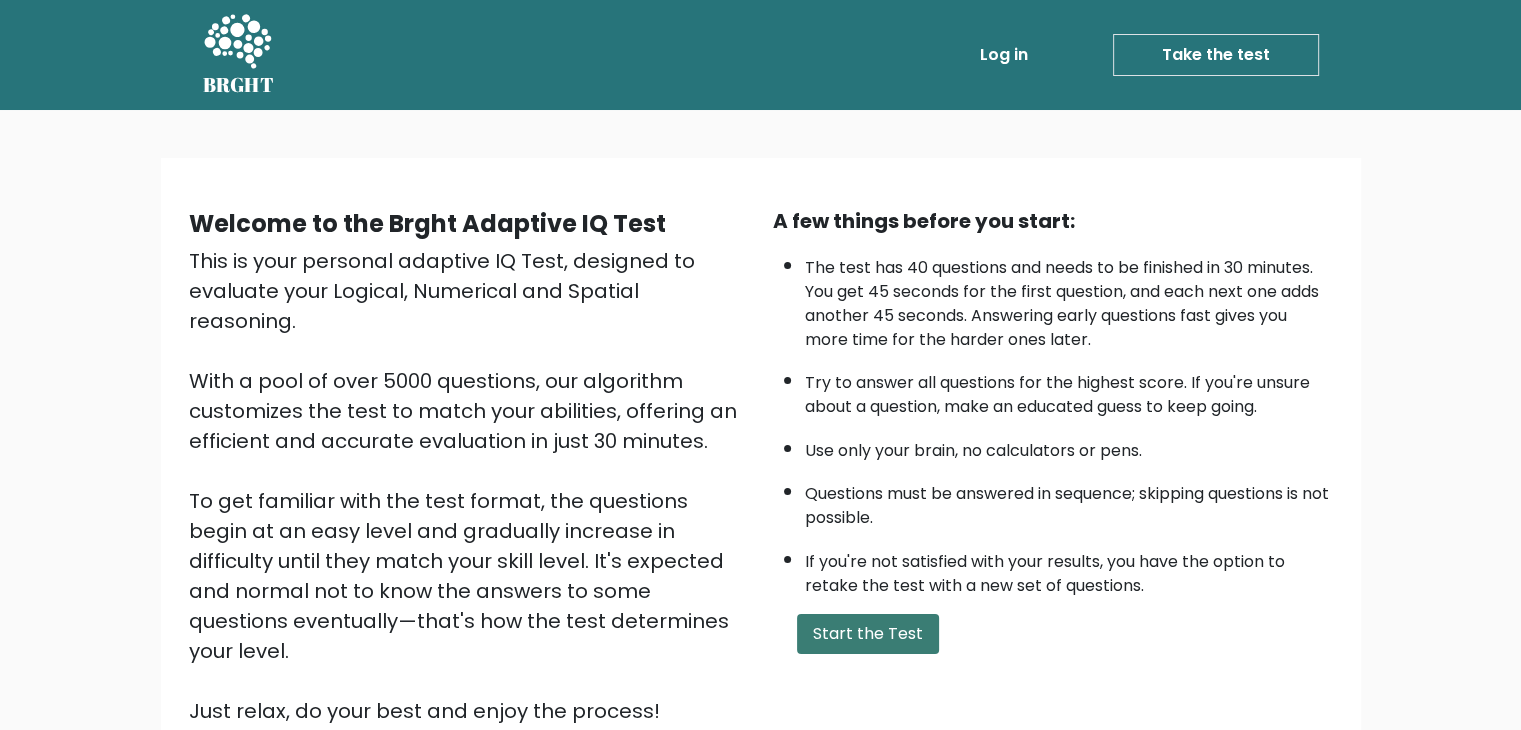 click on "Start the Test" at bounding box center (868, 634) 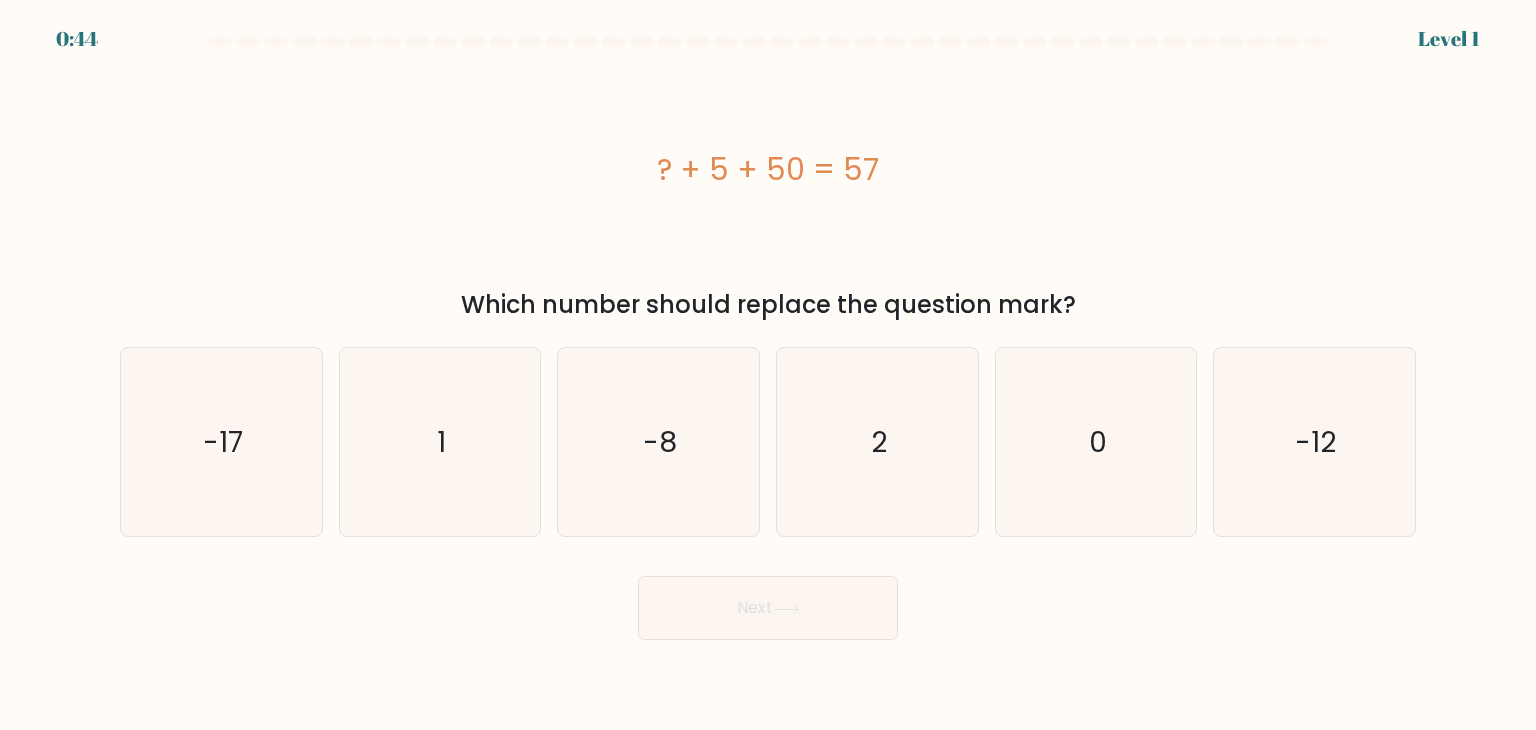 scroll, scrollTop: 0, scrollLeft: 0, axis: both 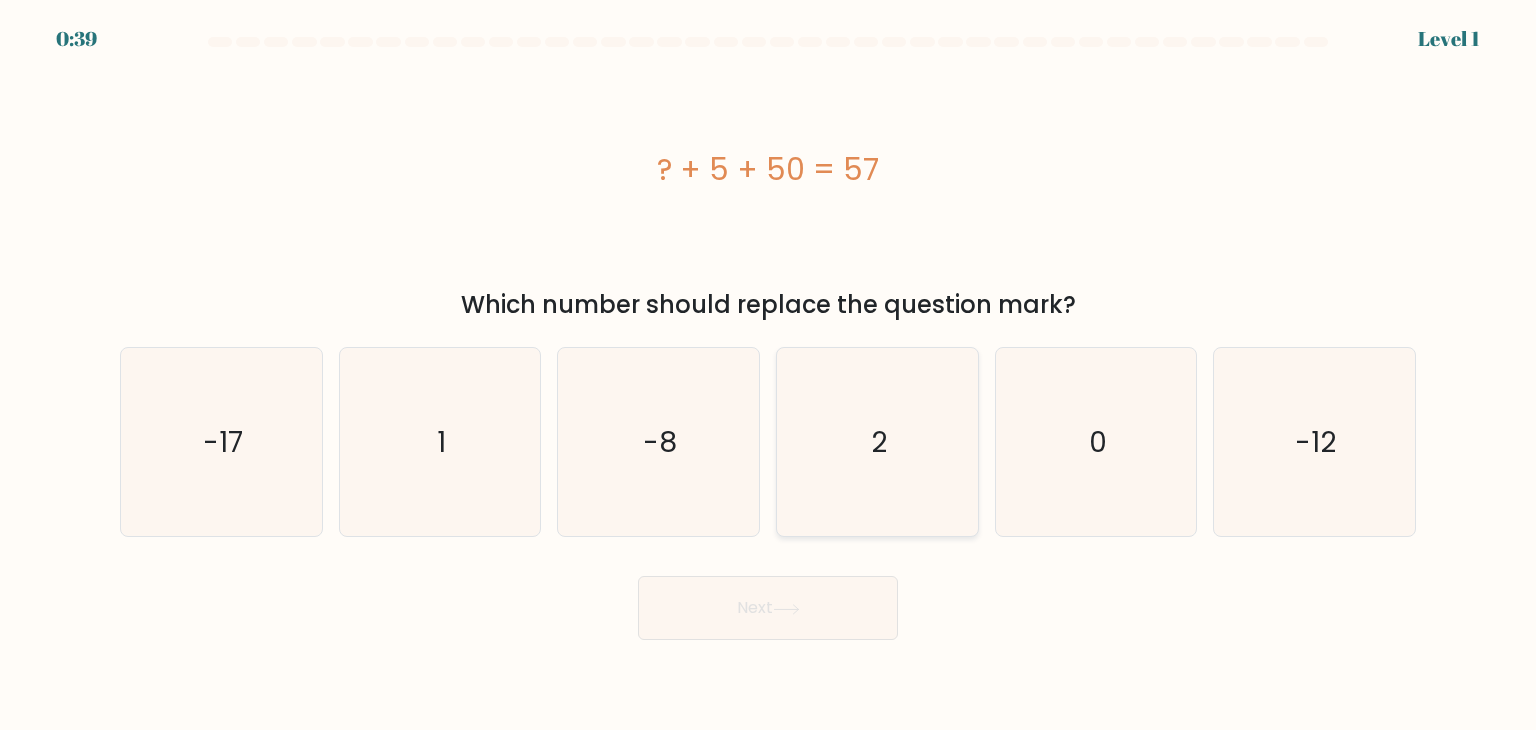 click on "2" 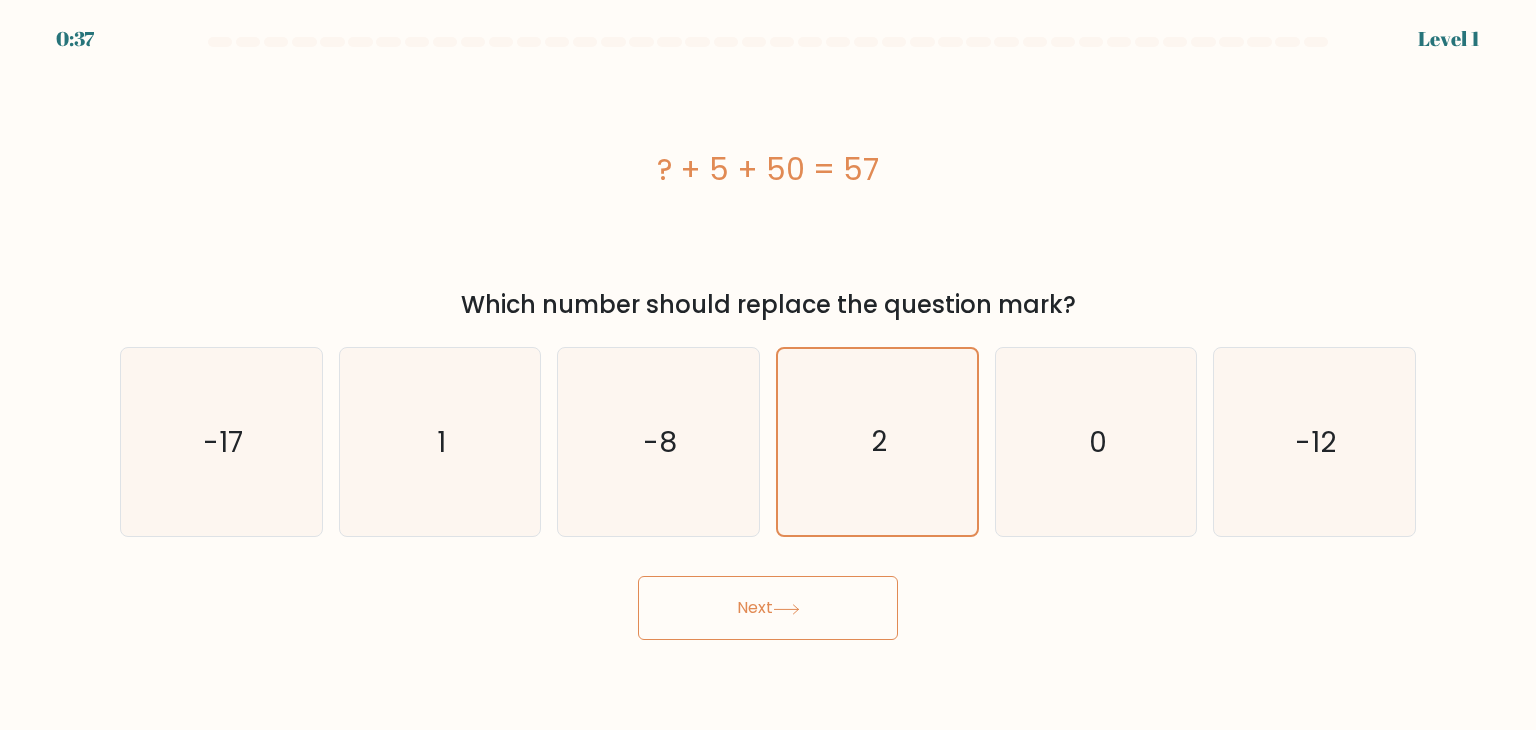 click on "Next" at bounding box center [768, 608] 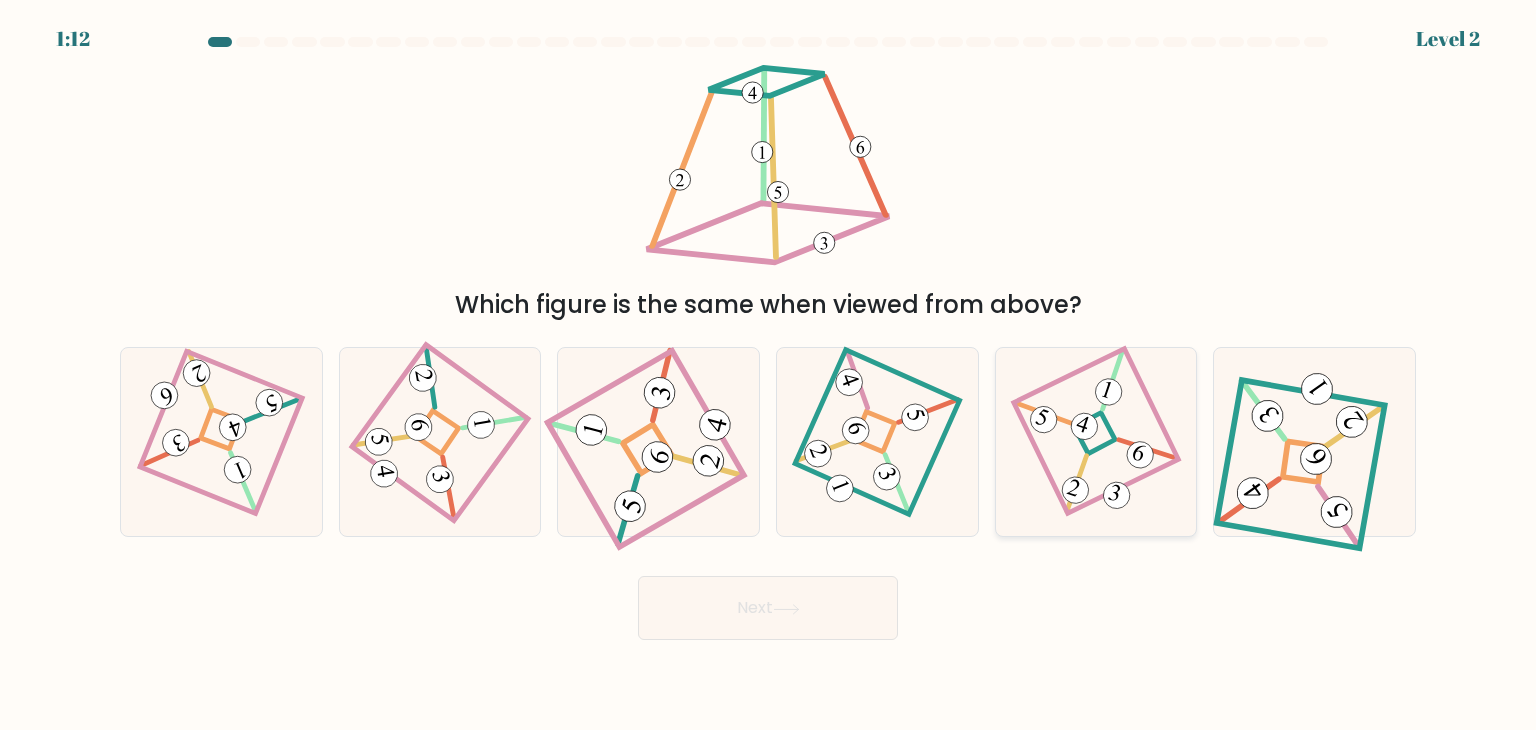click 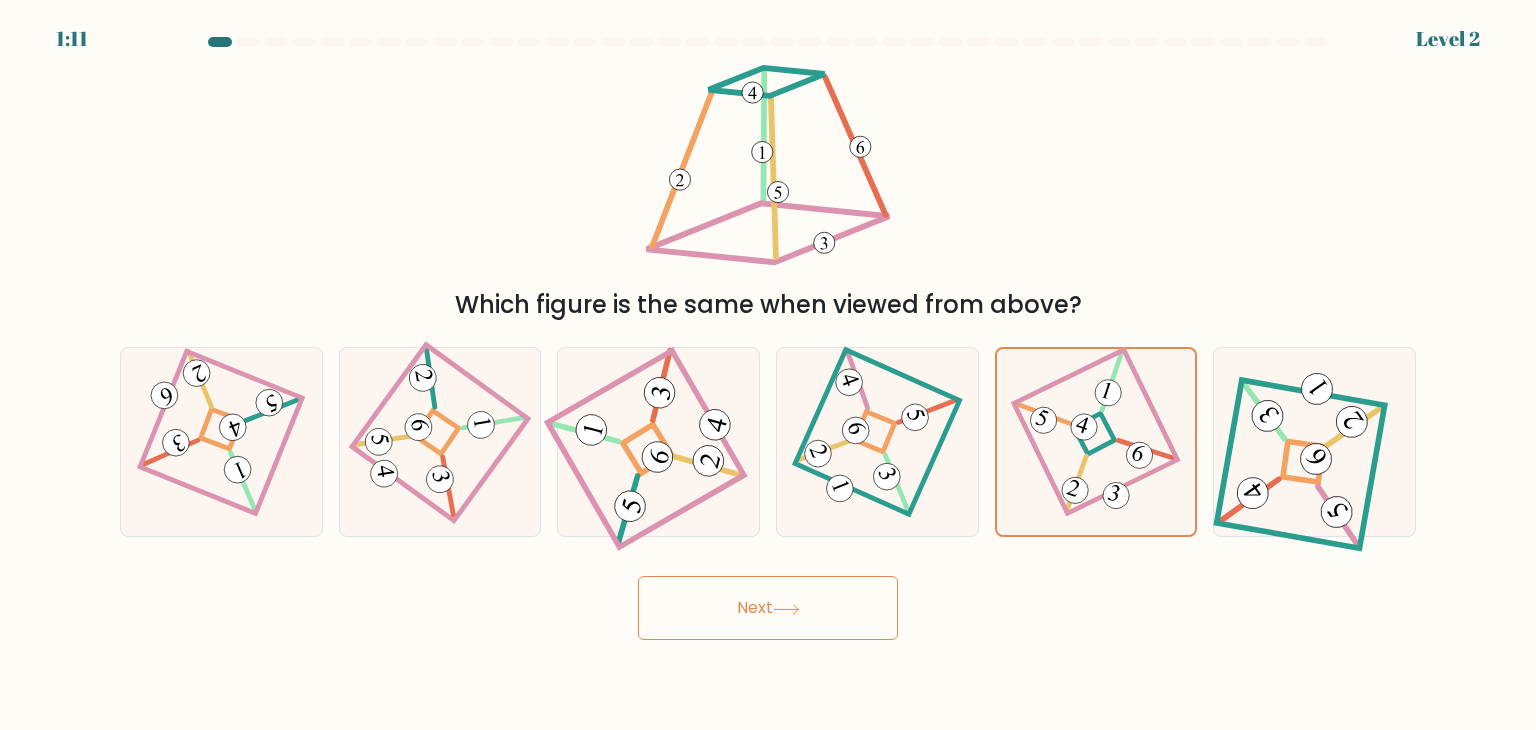 click on "Next" at bounding box center [768, 608] 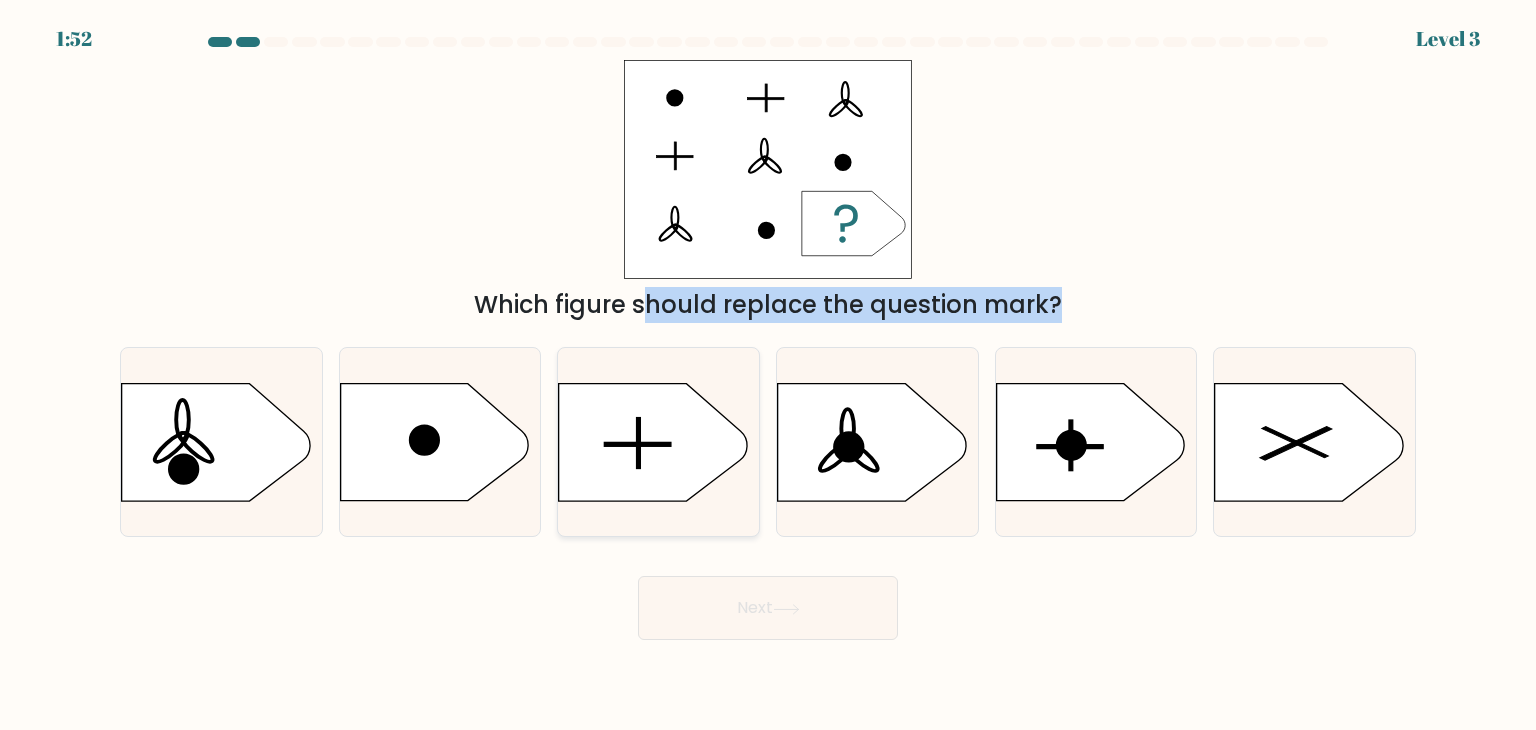 drag, startPoint x: 1048, startPoint y: 168, endPoint x: 578, endPoint y: 396, distance: 522.383 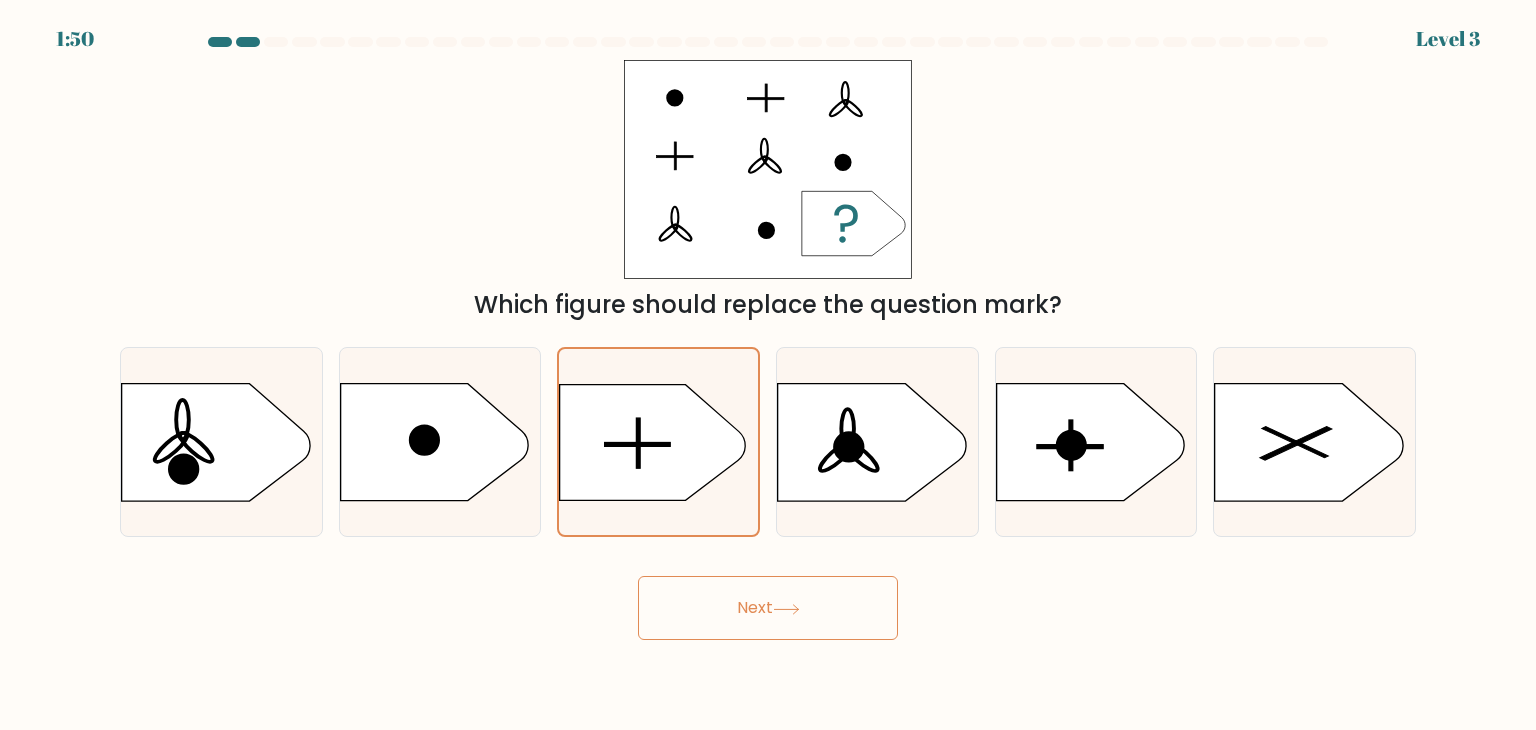 click 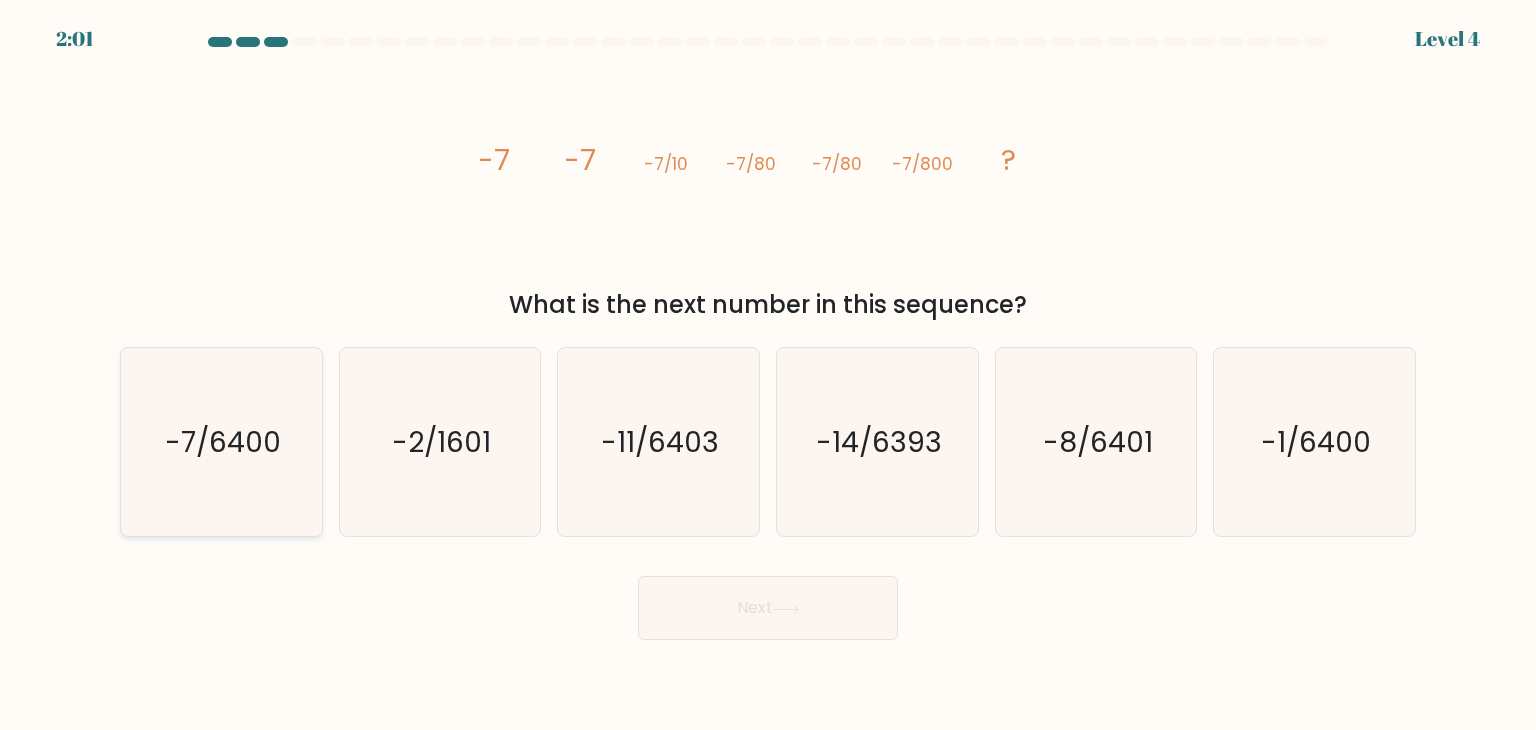 click on "-7/6400" 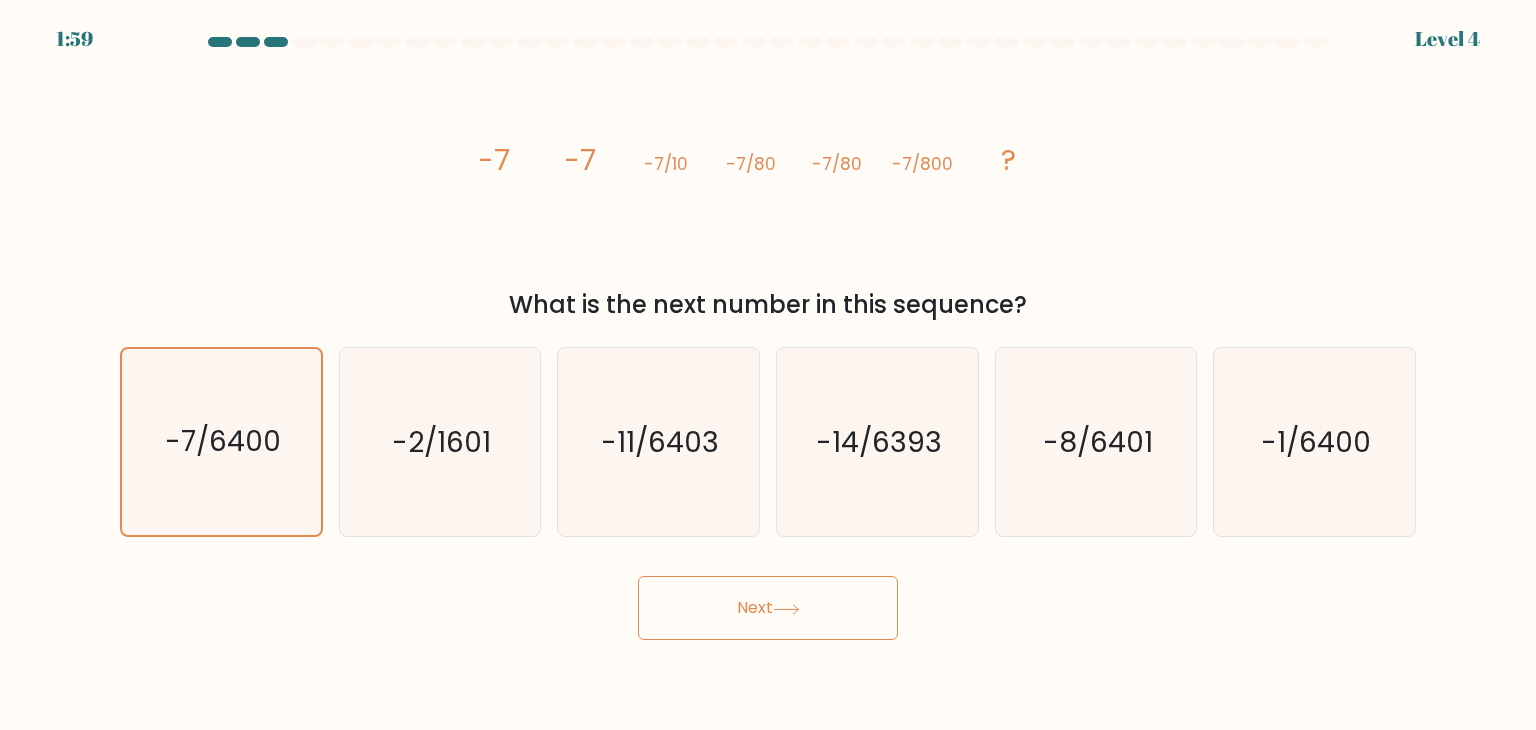 click on "Next" at bounding box center (768, 608) 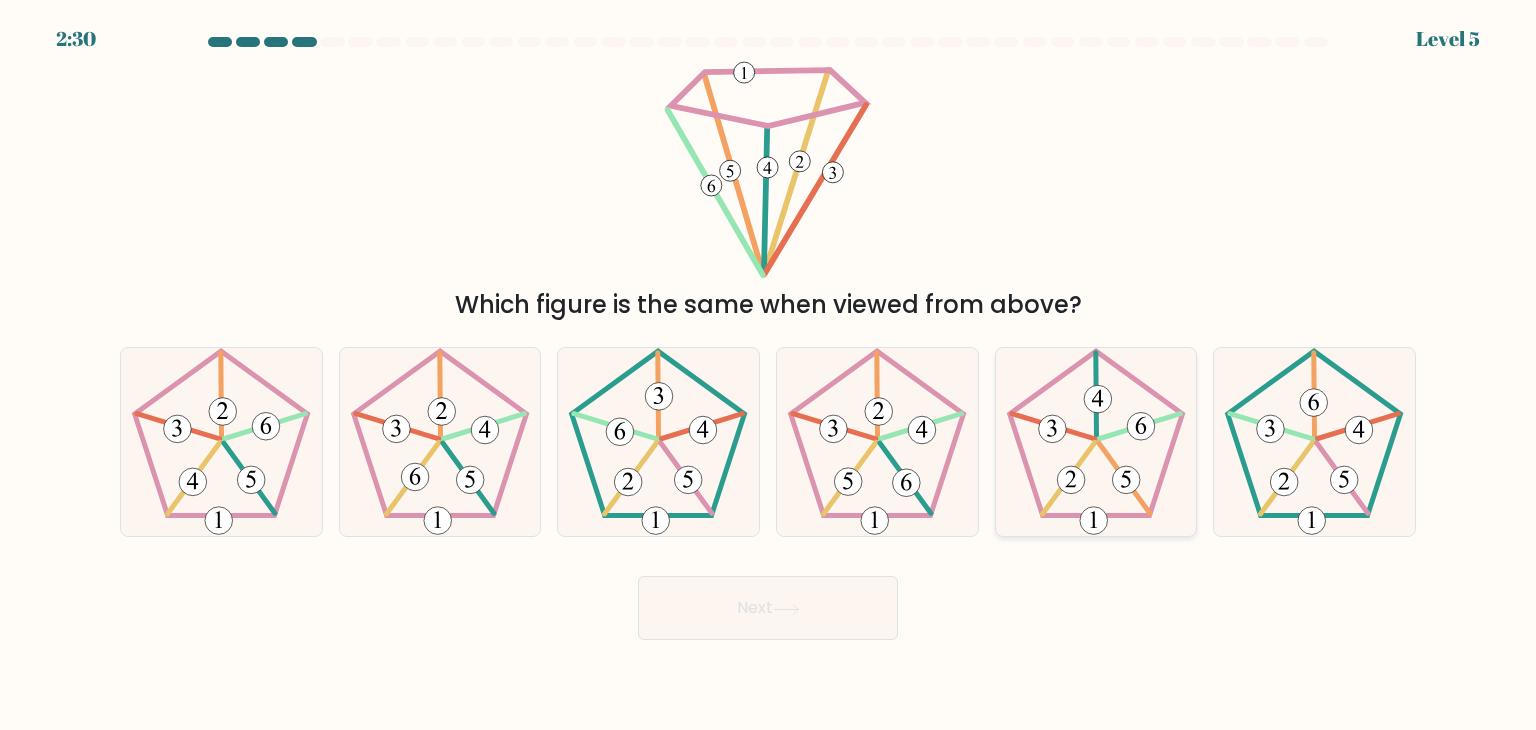 click 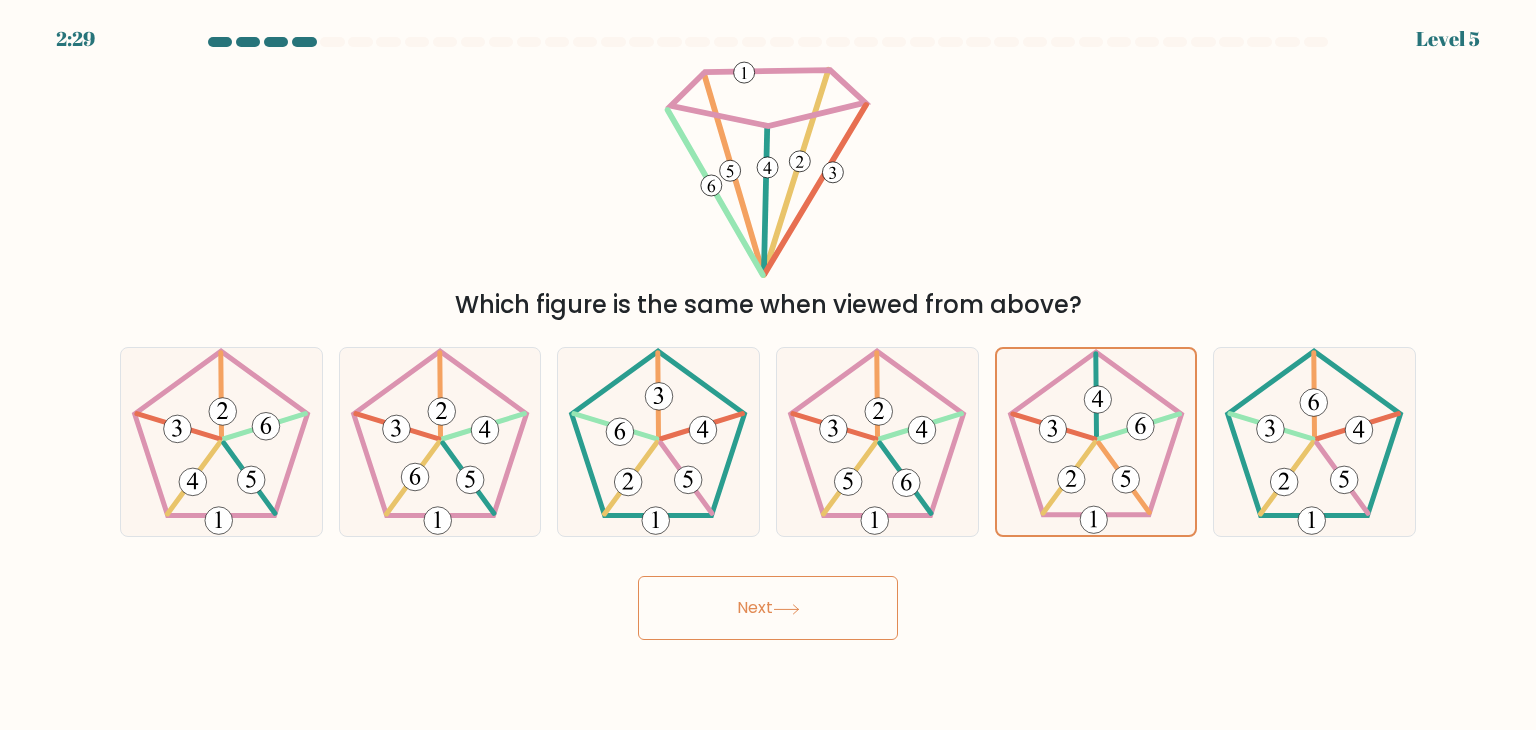 click on "Next" at bounding box center [768, 608] 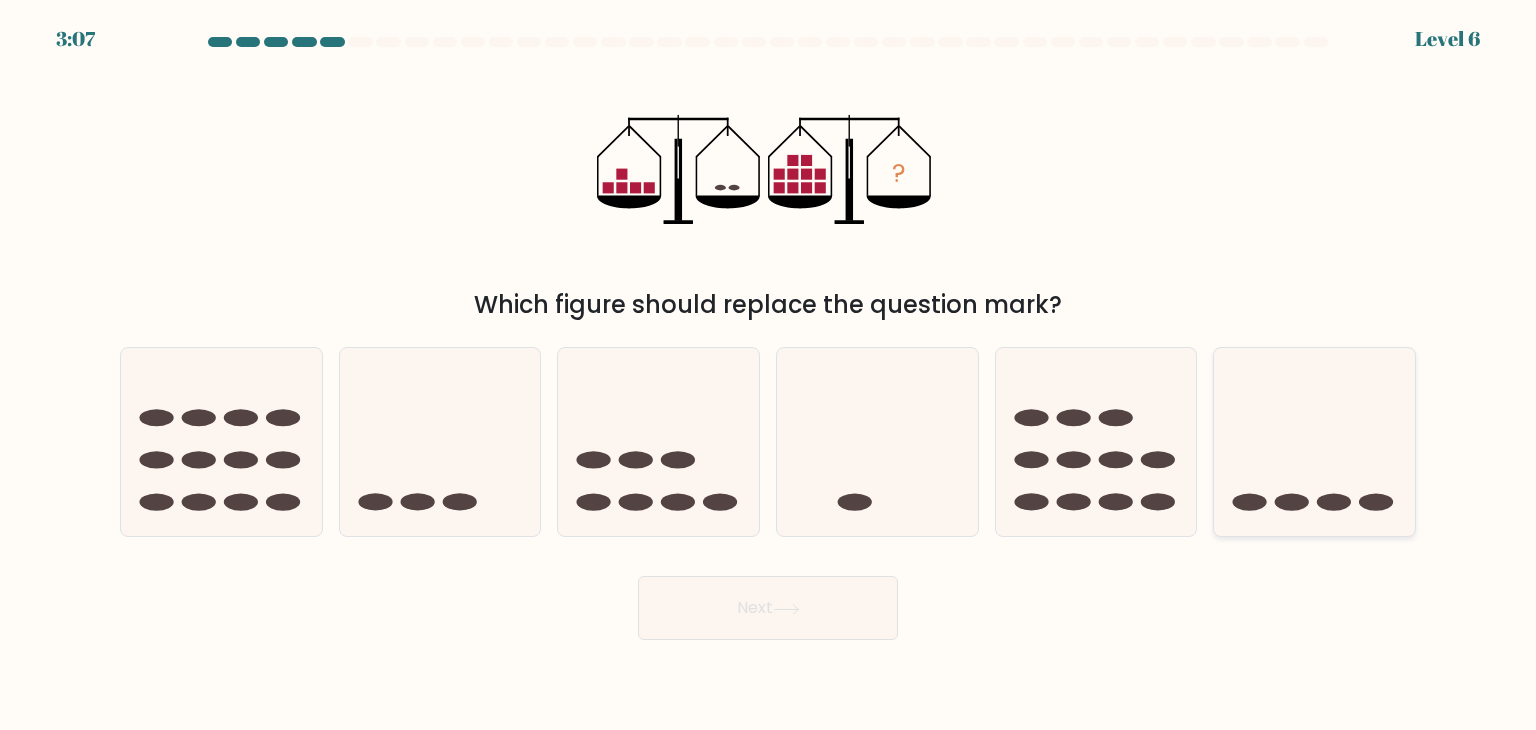 click 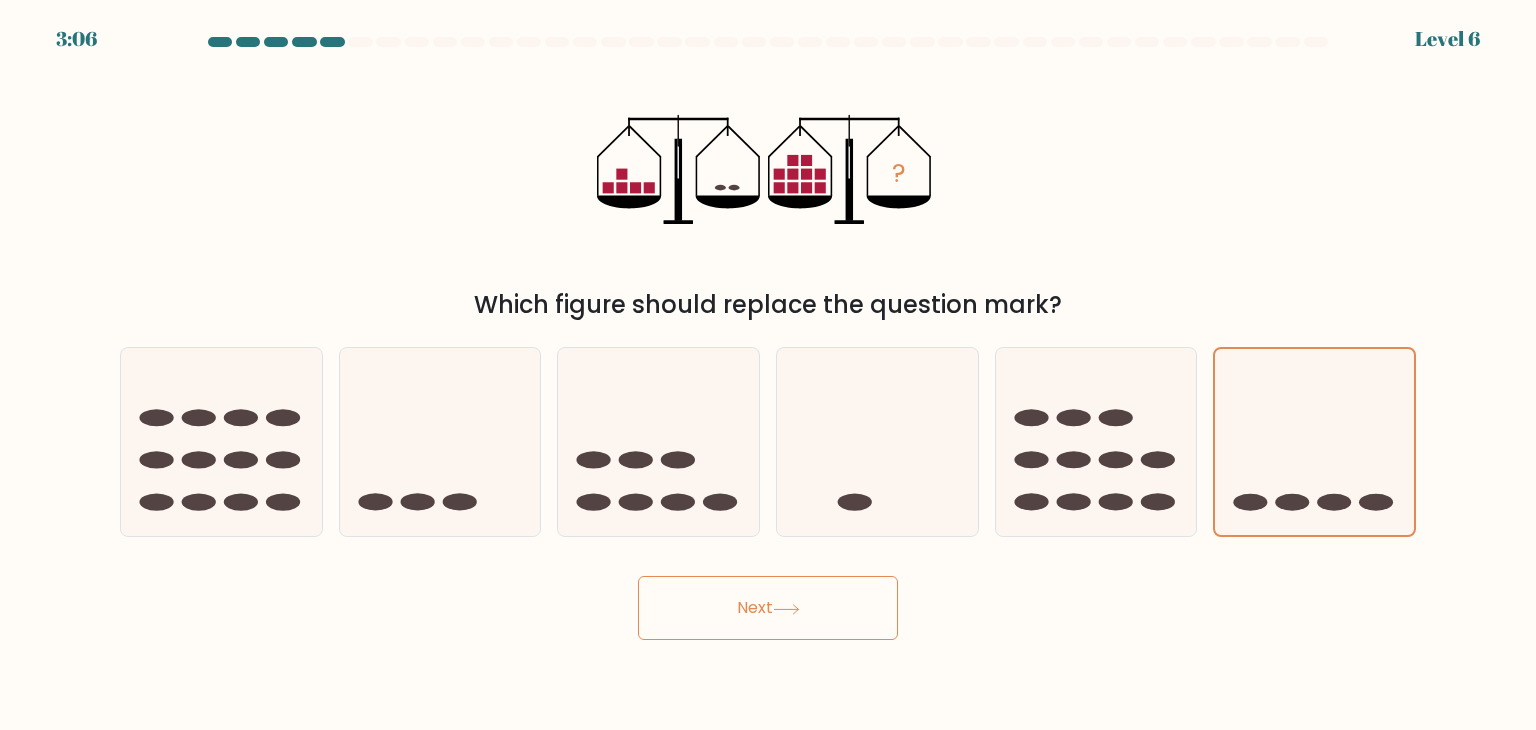 click on "Next" at bounding box center [768, 608] 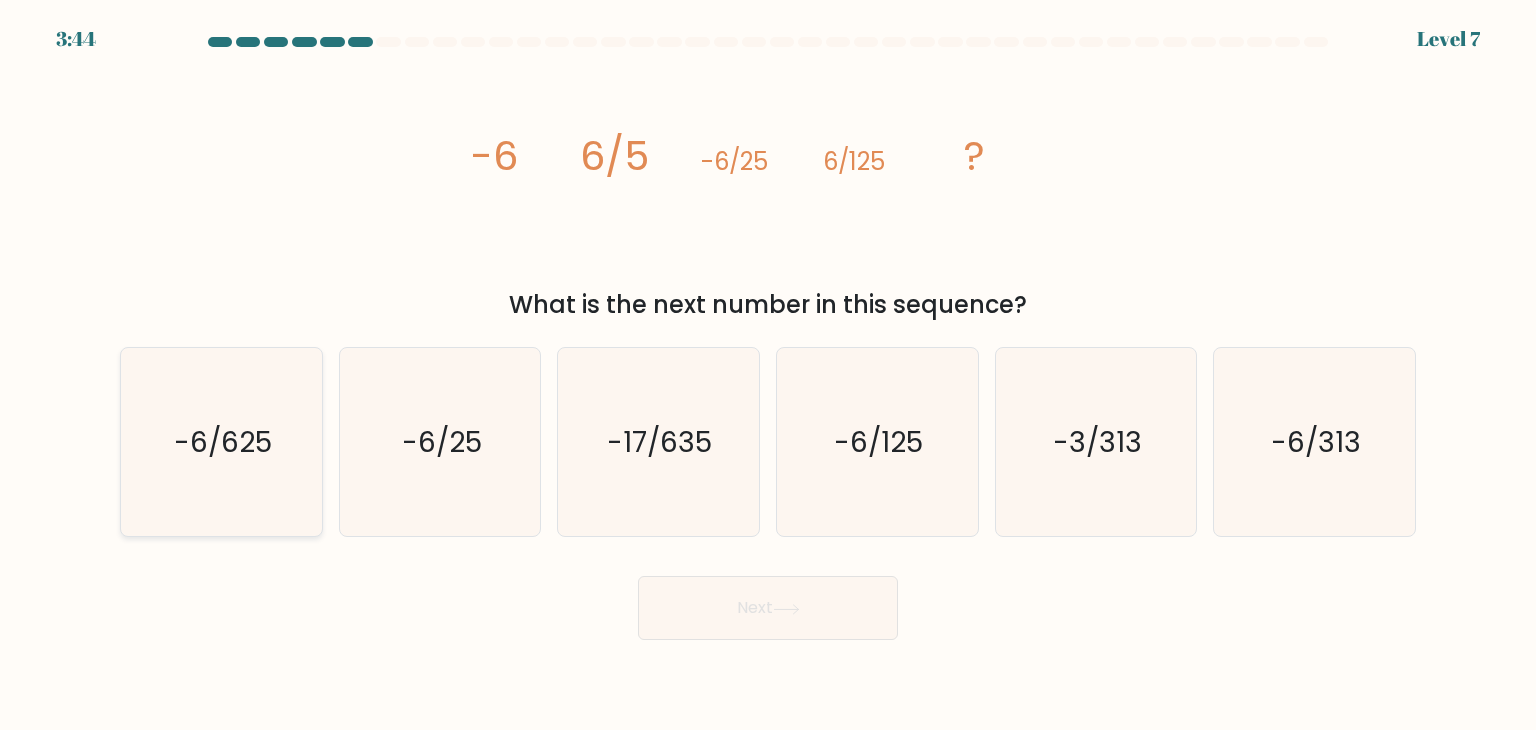 click on "-6/625" 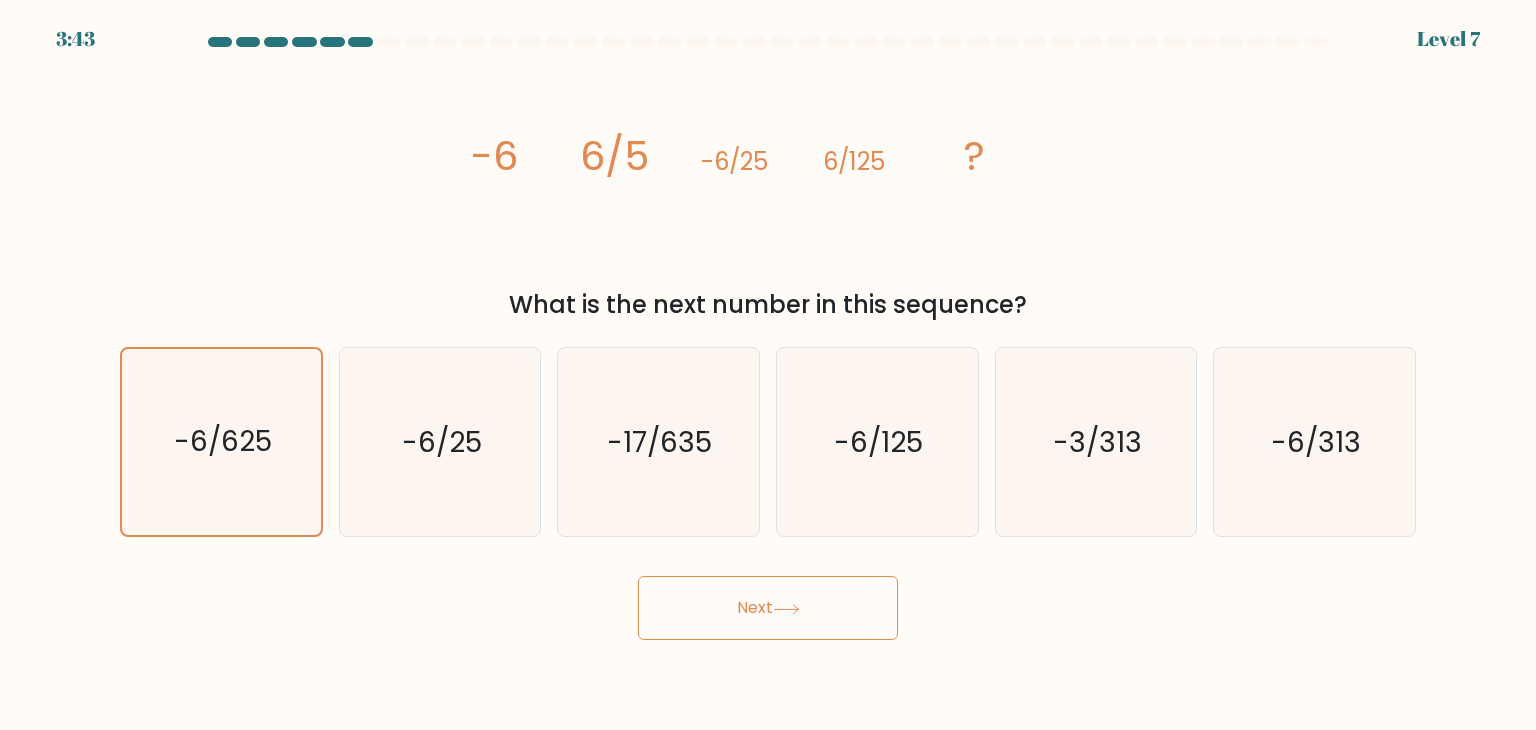 click on "Next" at bounding box center (768, 608) 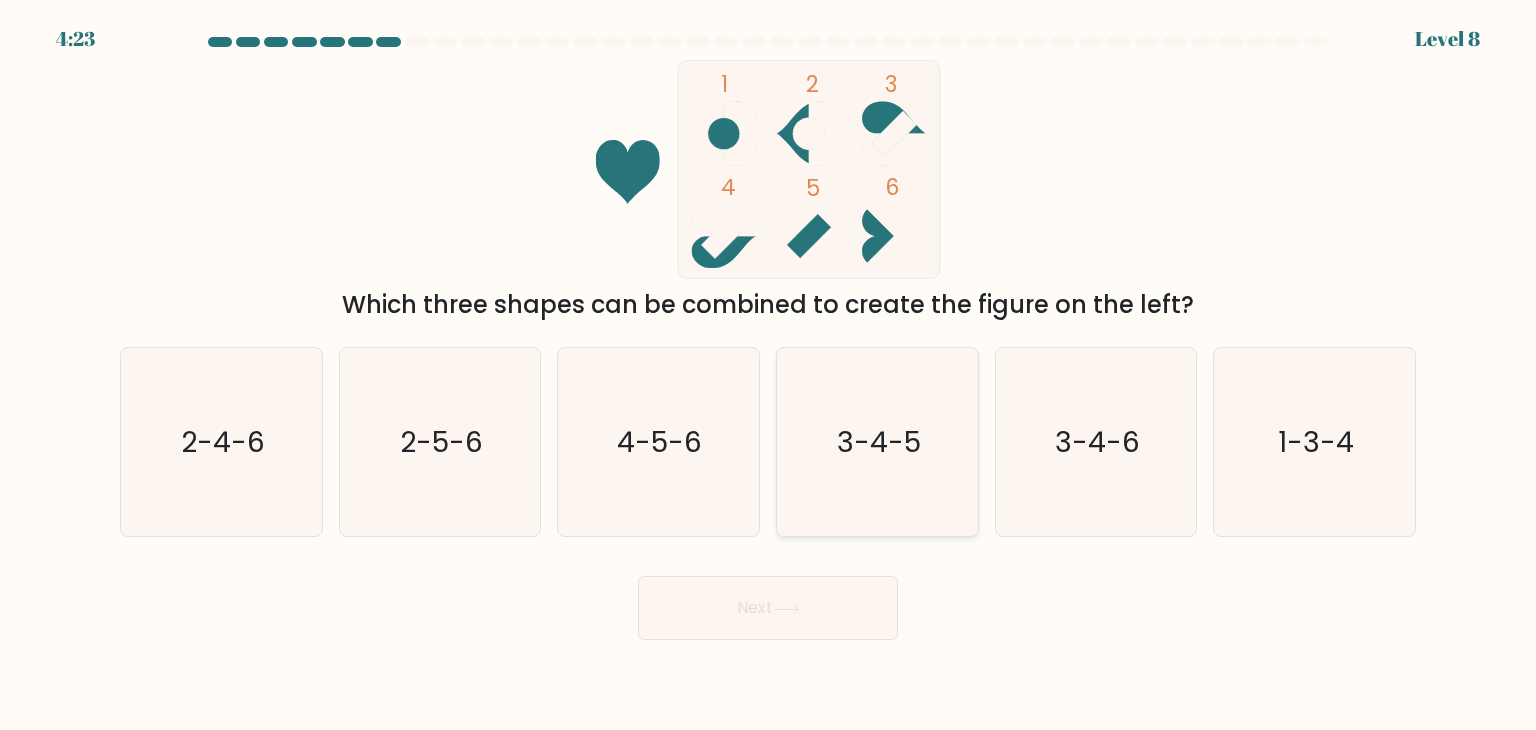 click on "3-4-5" 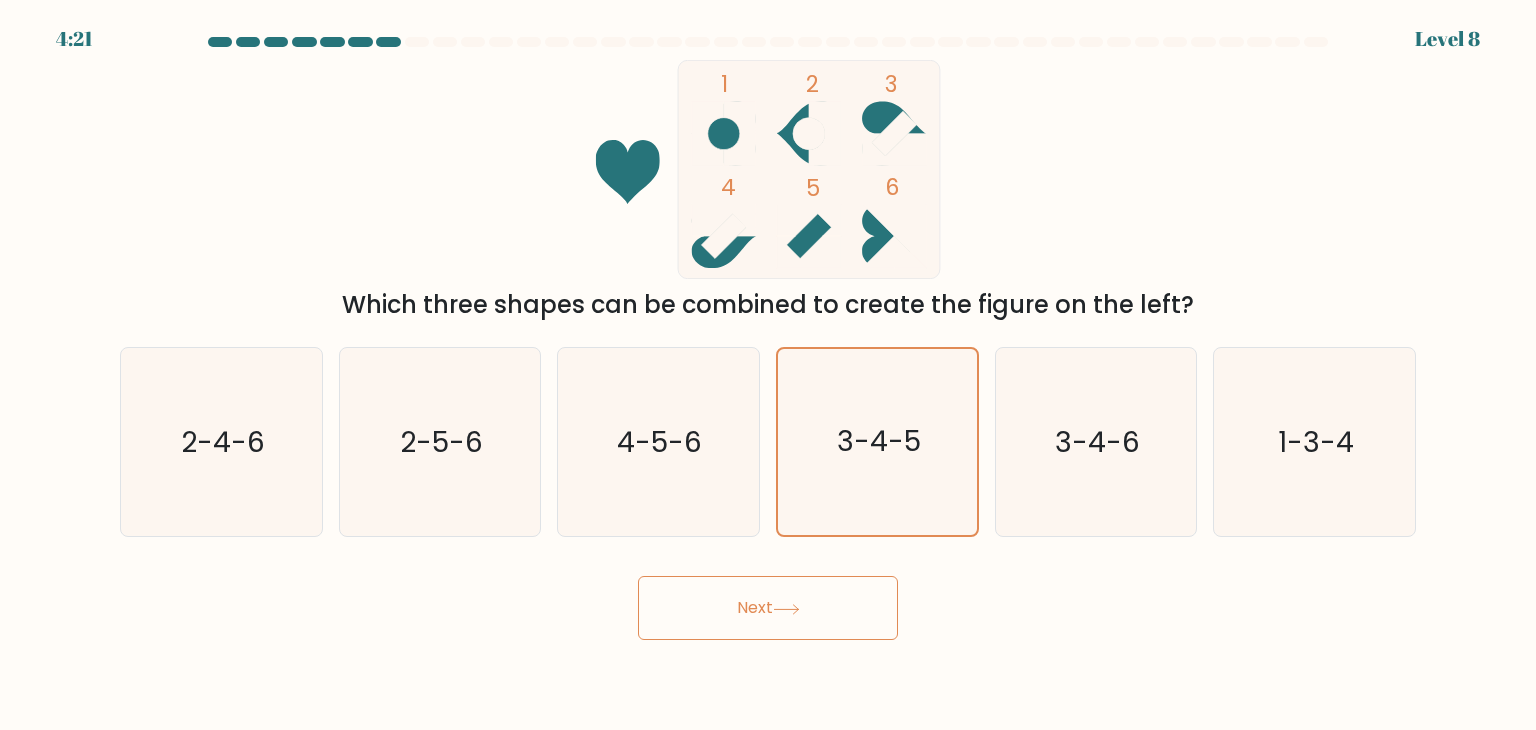 click on "Next" at bounding box center [768, 608] 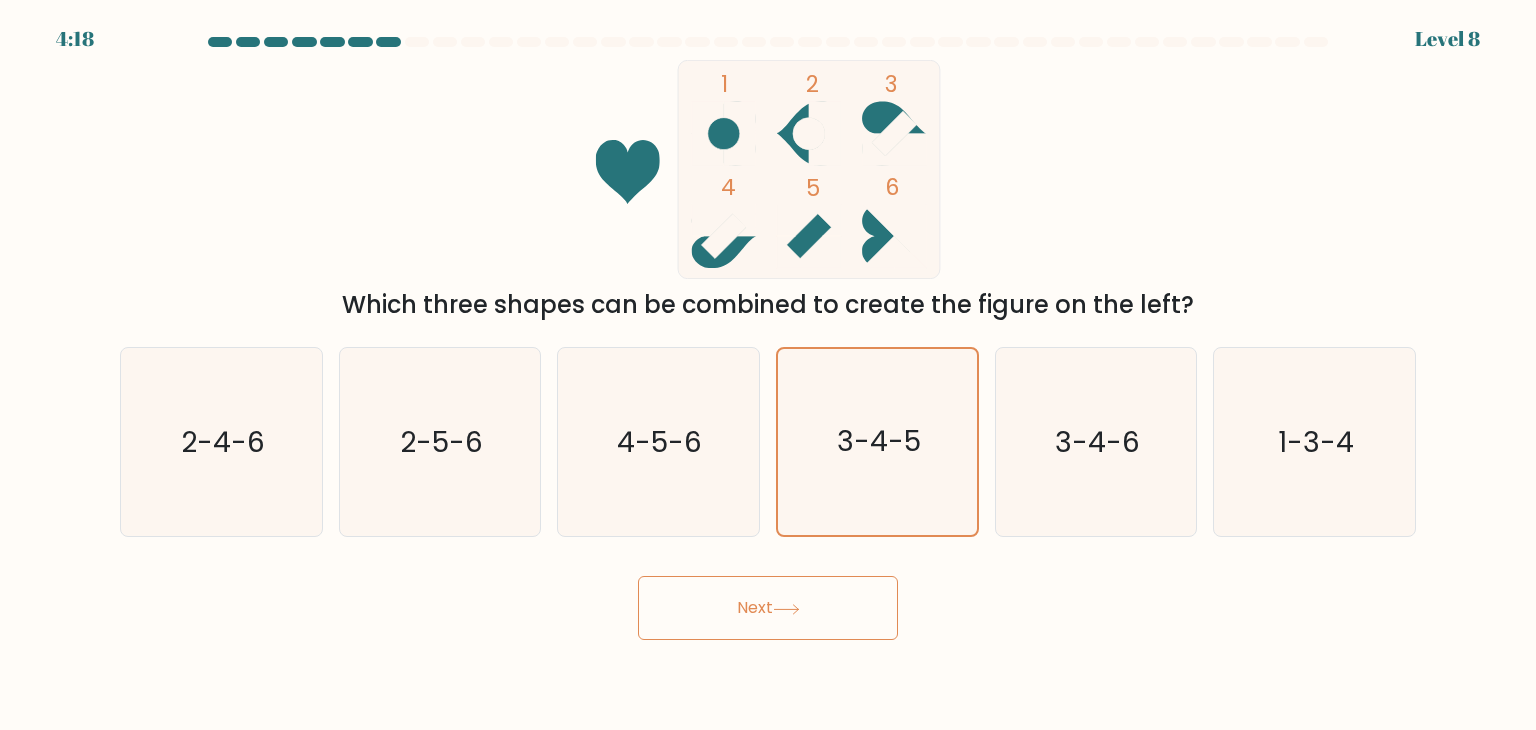 click on "Next" at bounding box center [768, 608] 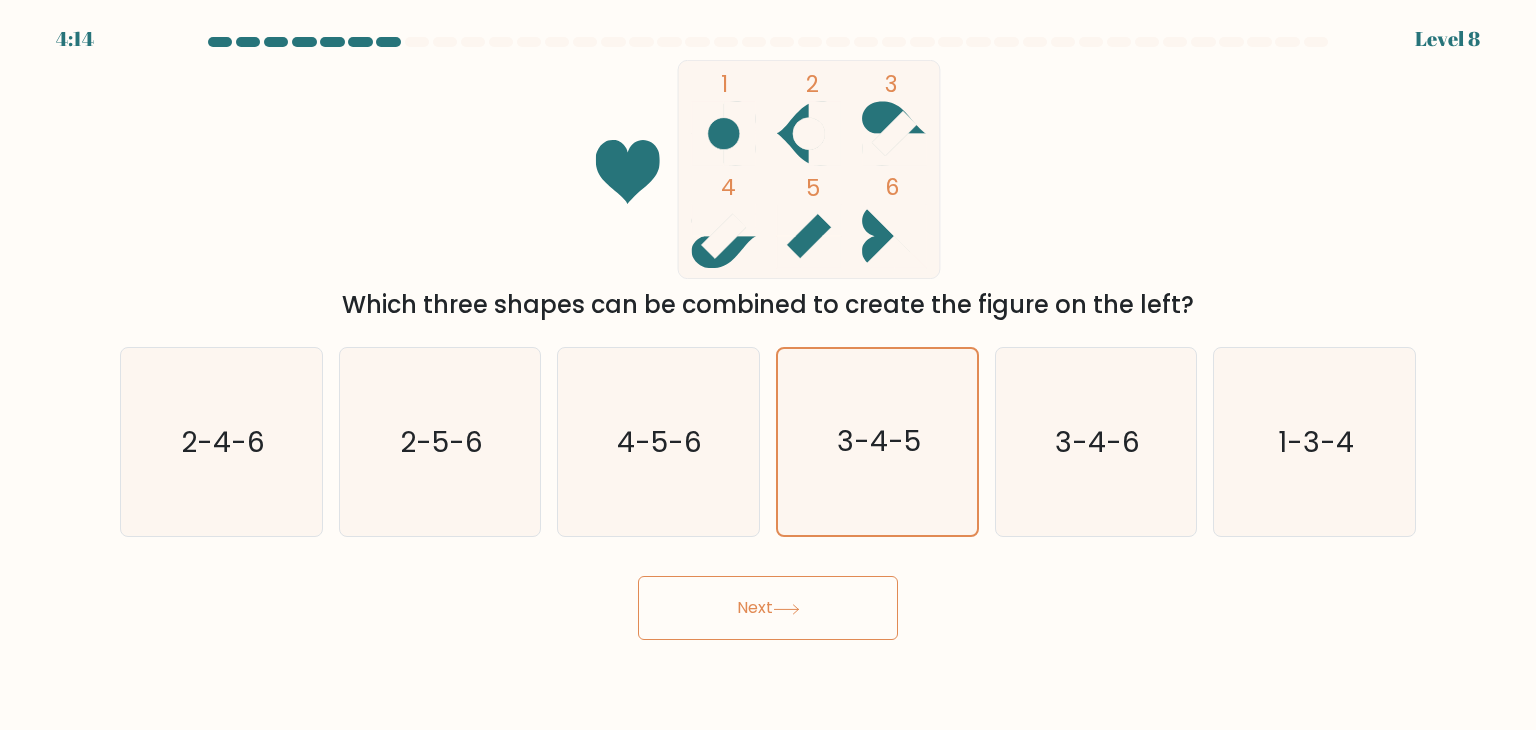 click on "Next" at bounding box center [768, 608] 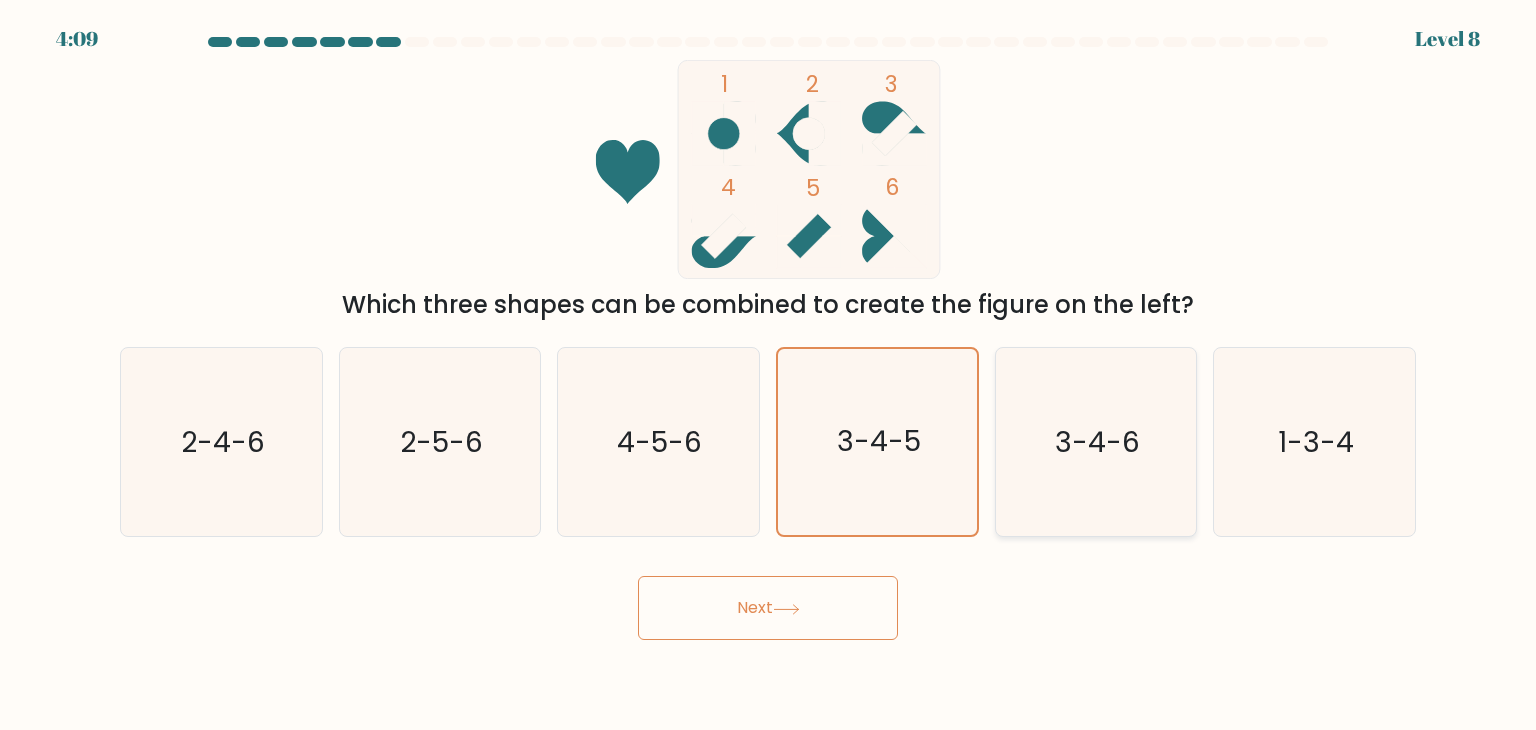 click on "3-4-6" 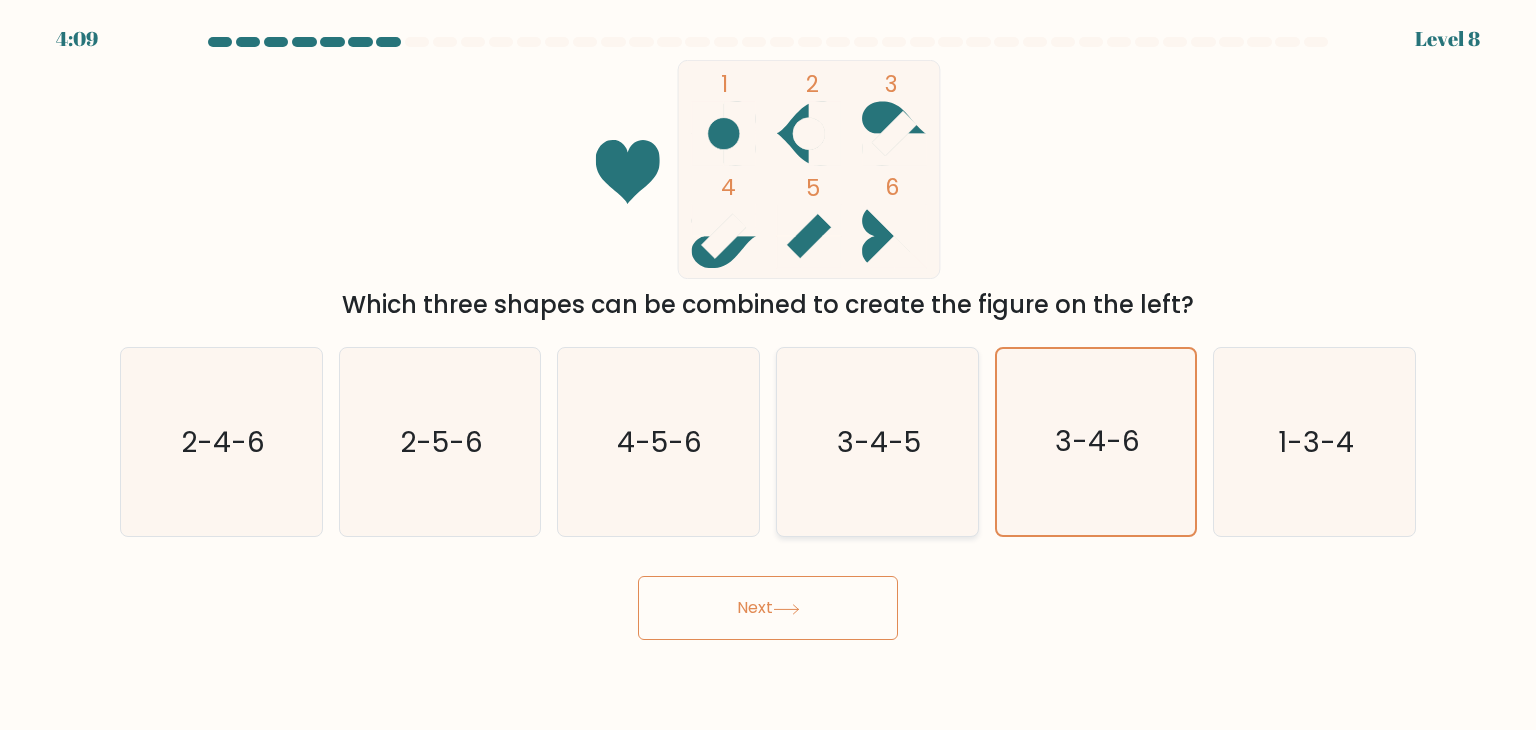click on "3-4-5" 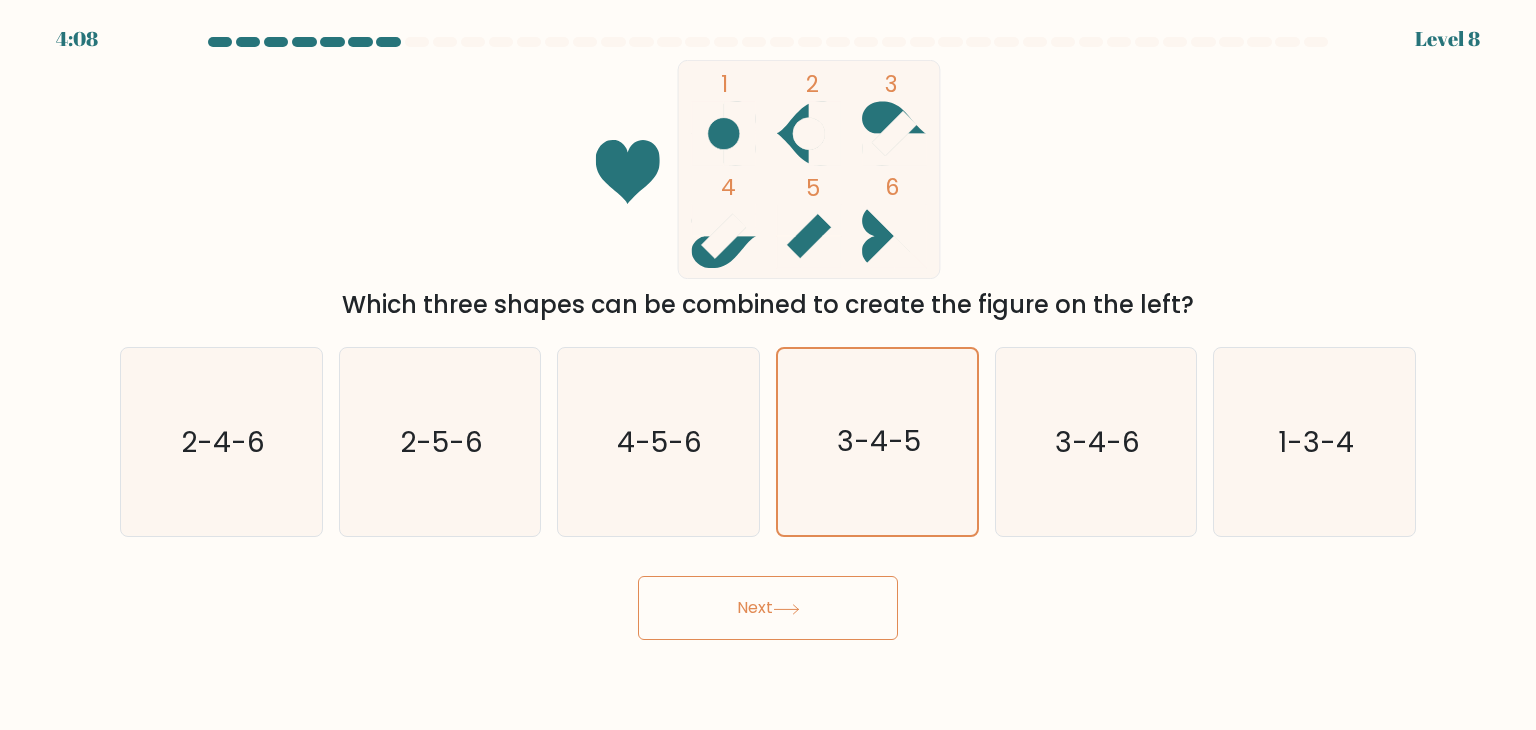 click on "Next" at bounding box center [768, 608] 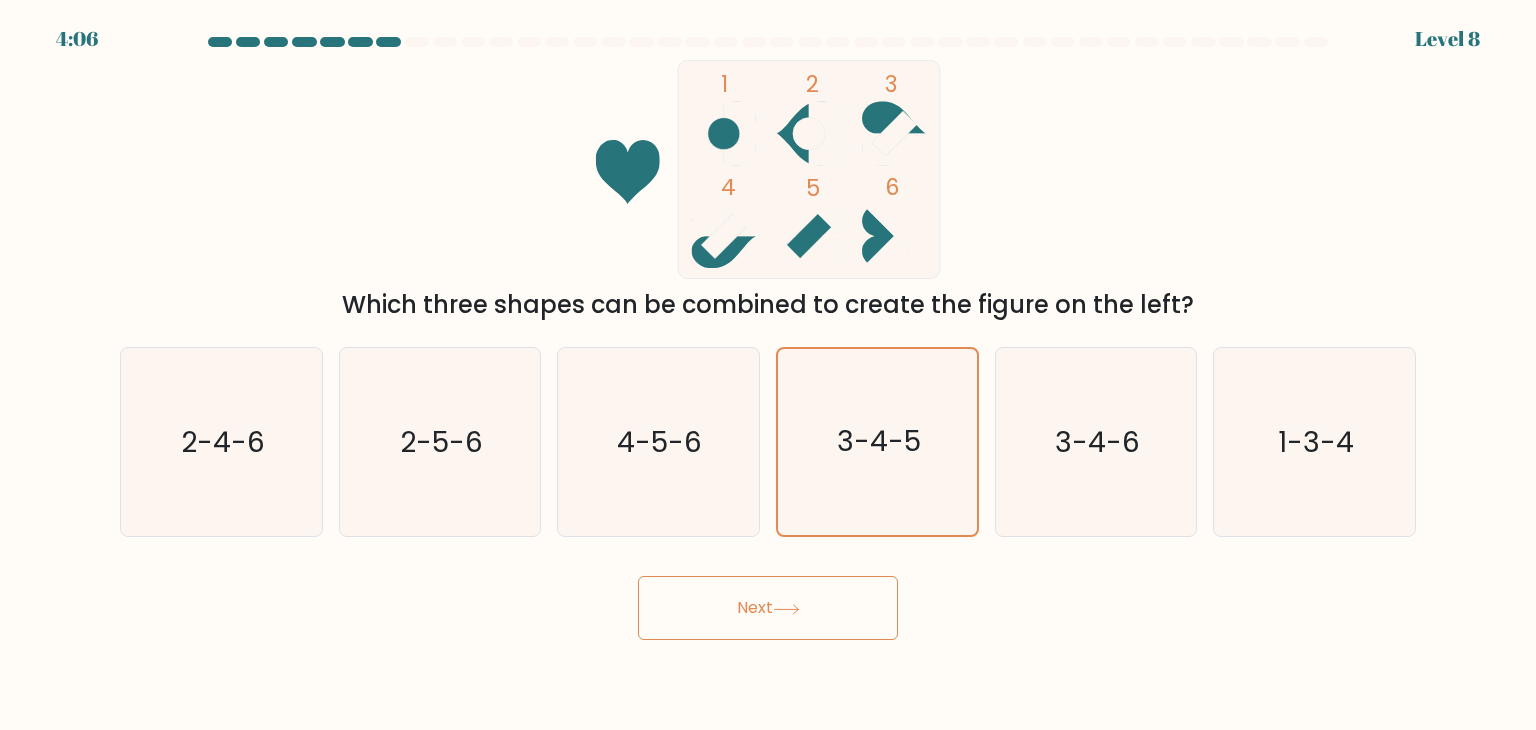 click on "Next" at bounding box center (768, 608) 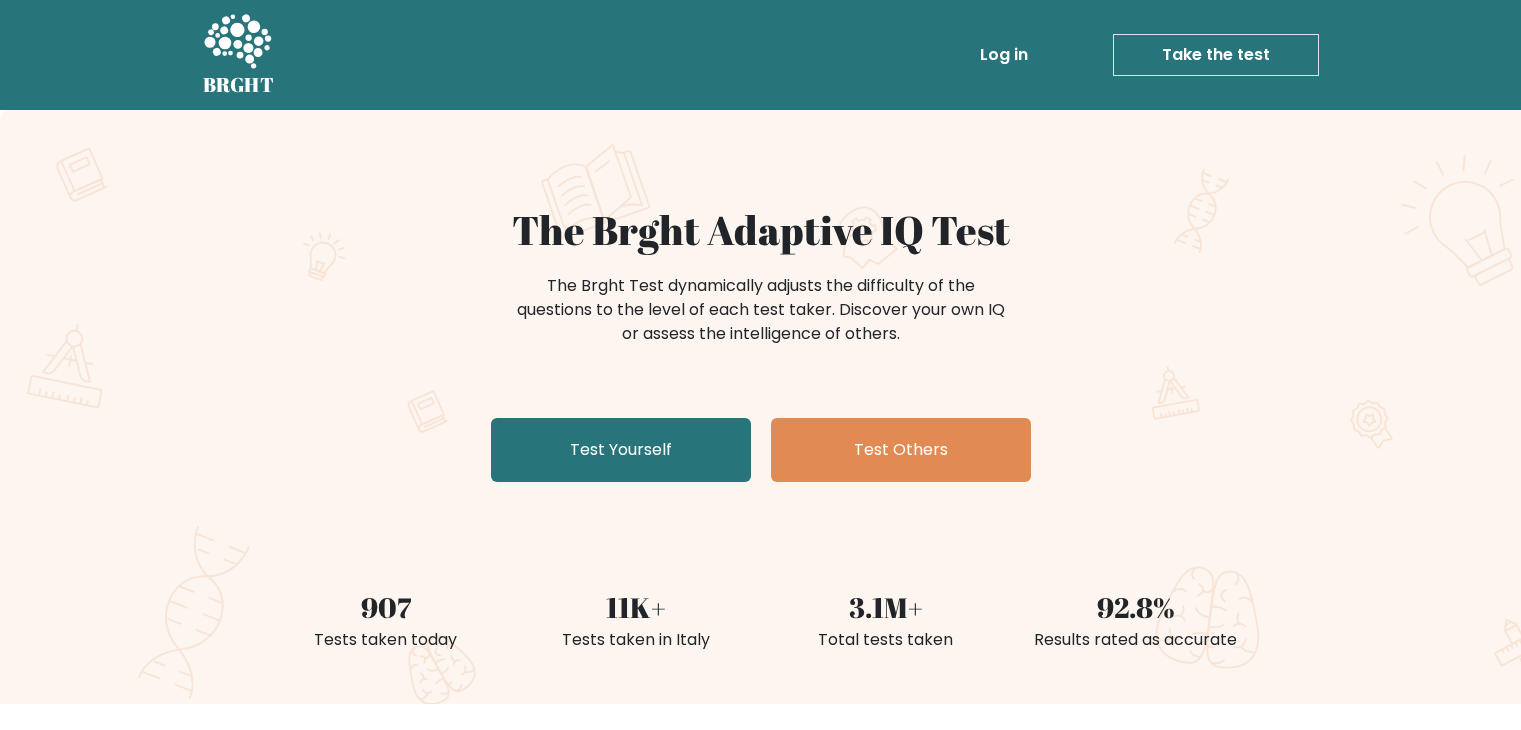 scroll, scrollTop: 0, scrollLeft: 0, axis: both 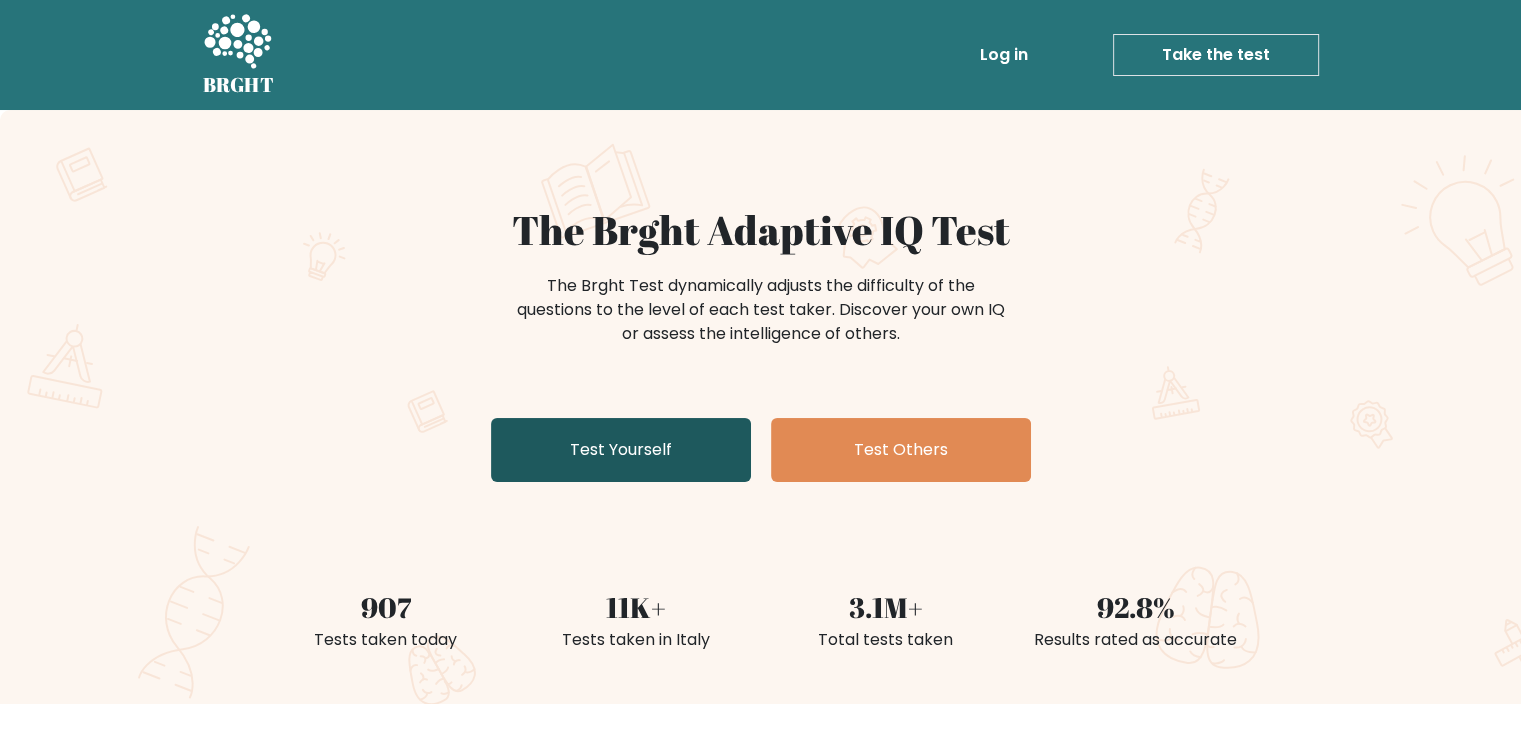 click on "Test Yourself" at bounding box center (621, 450) 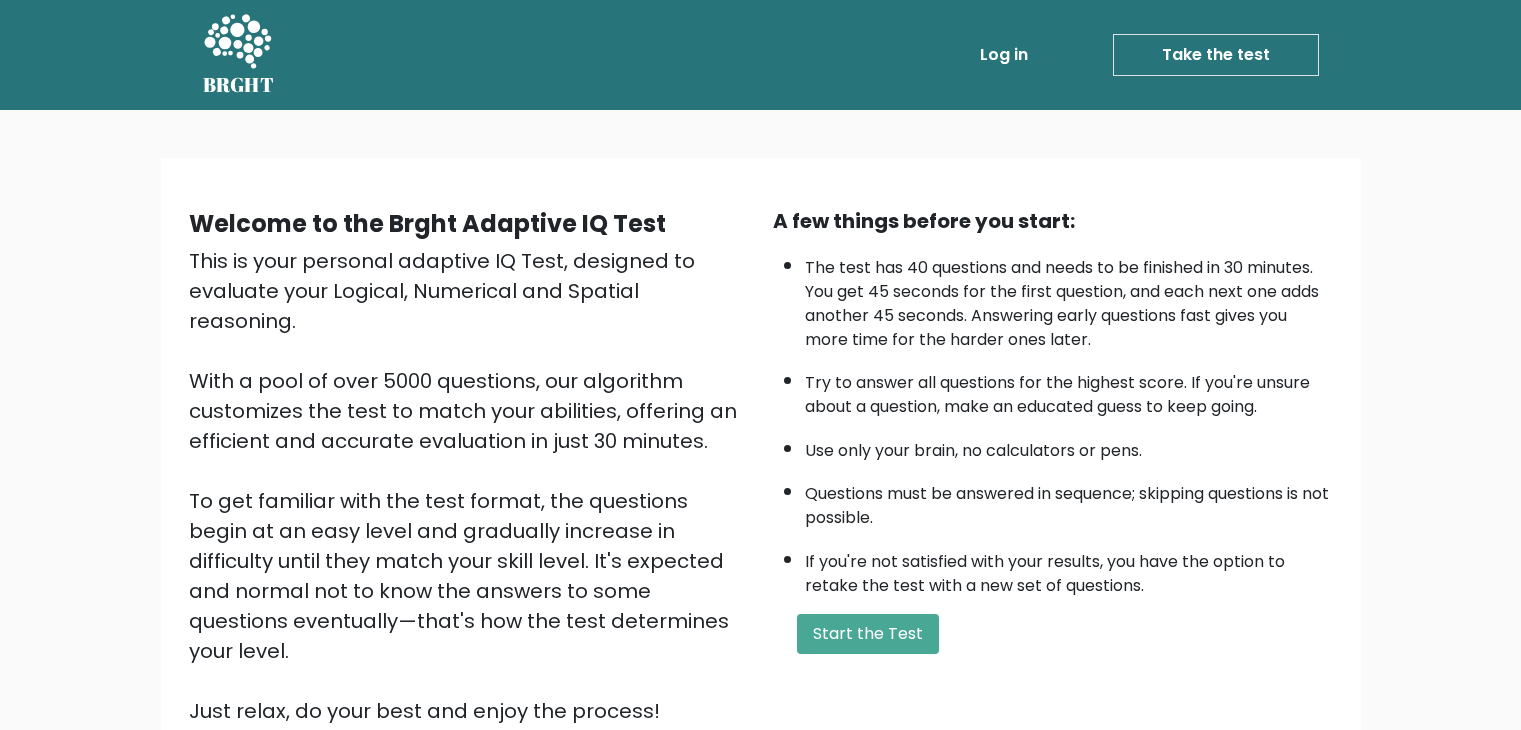 scroll, scrollTop: 0, scrollLeft: 0, axis: both 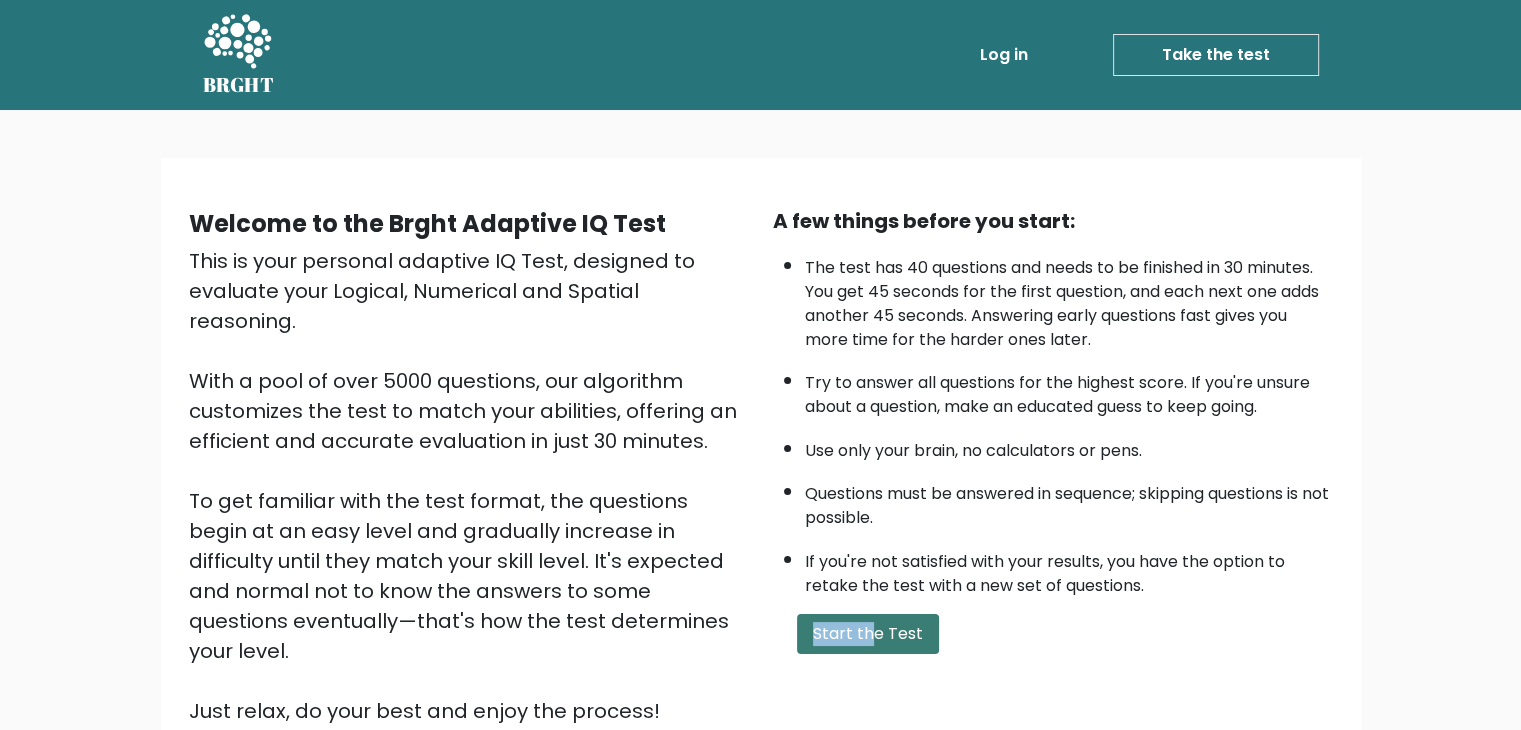 drag, startPoint x: 852, startPoint y: 599, endPoint x: 881, endPoint y: 625, distance: 38.948685 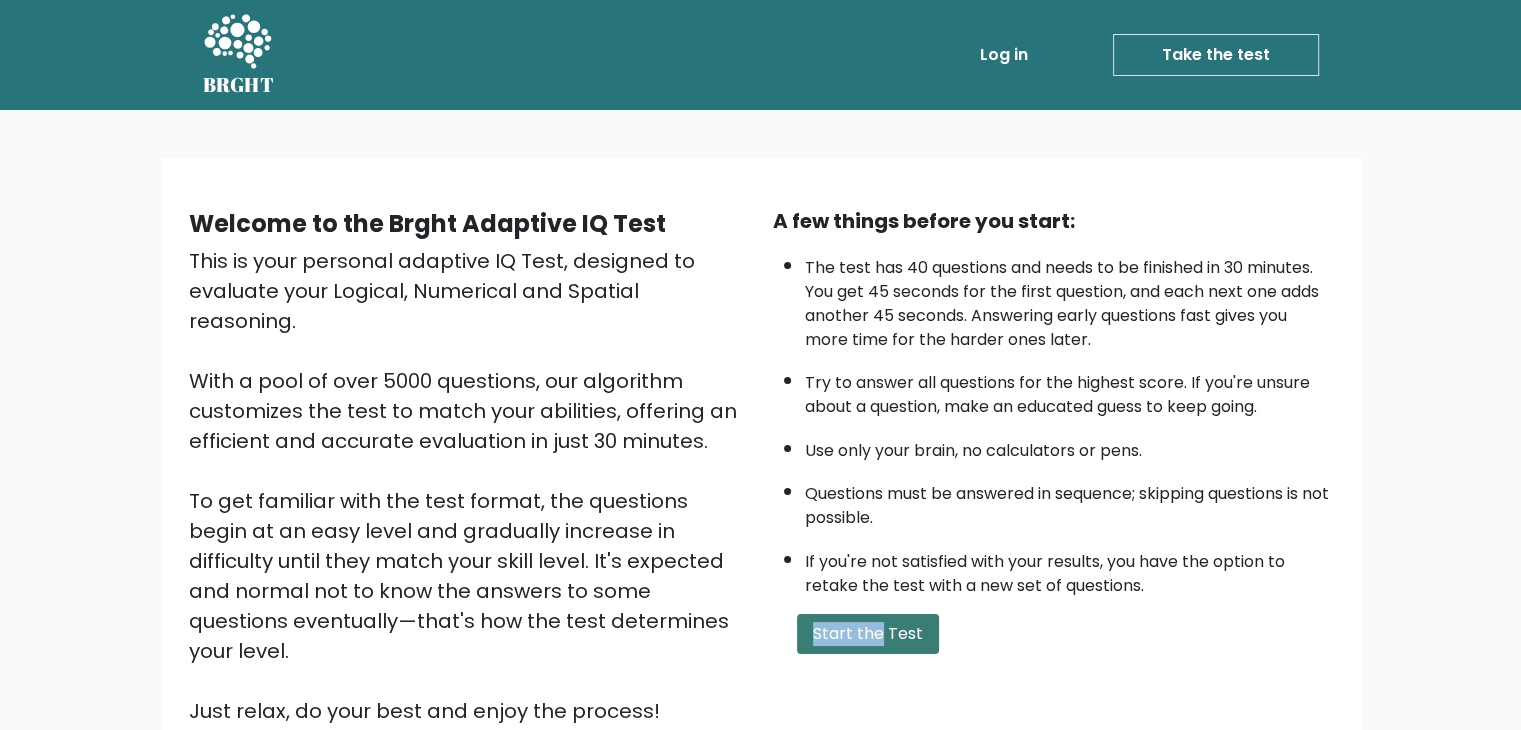 click on "Start the Test" at bounding box center [868, 634] 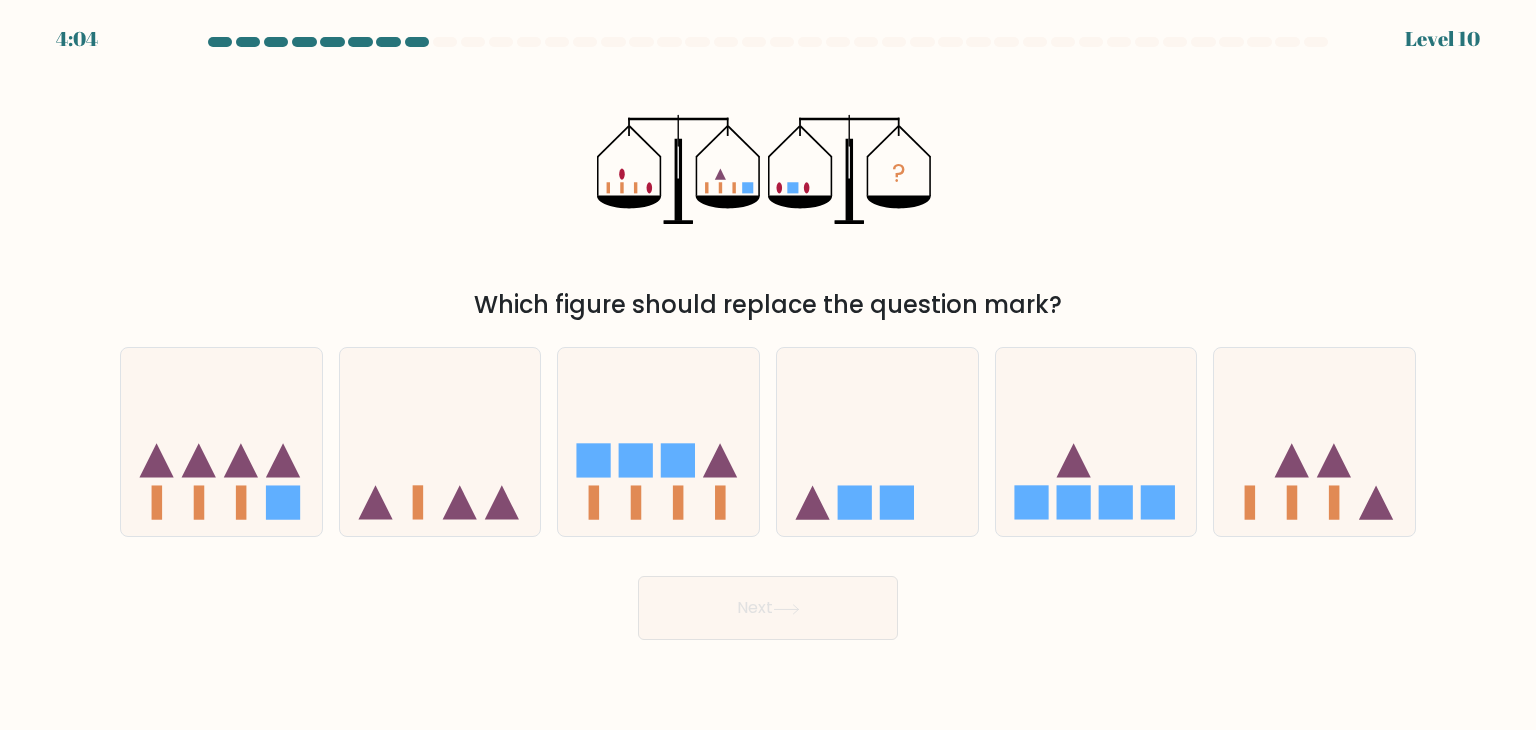scroll, scrollTop: 0, scrollLeft: 0, axis: both 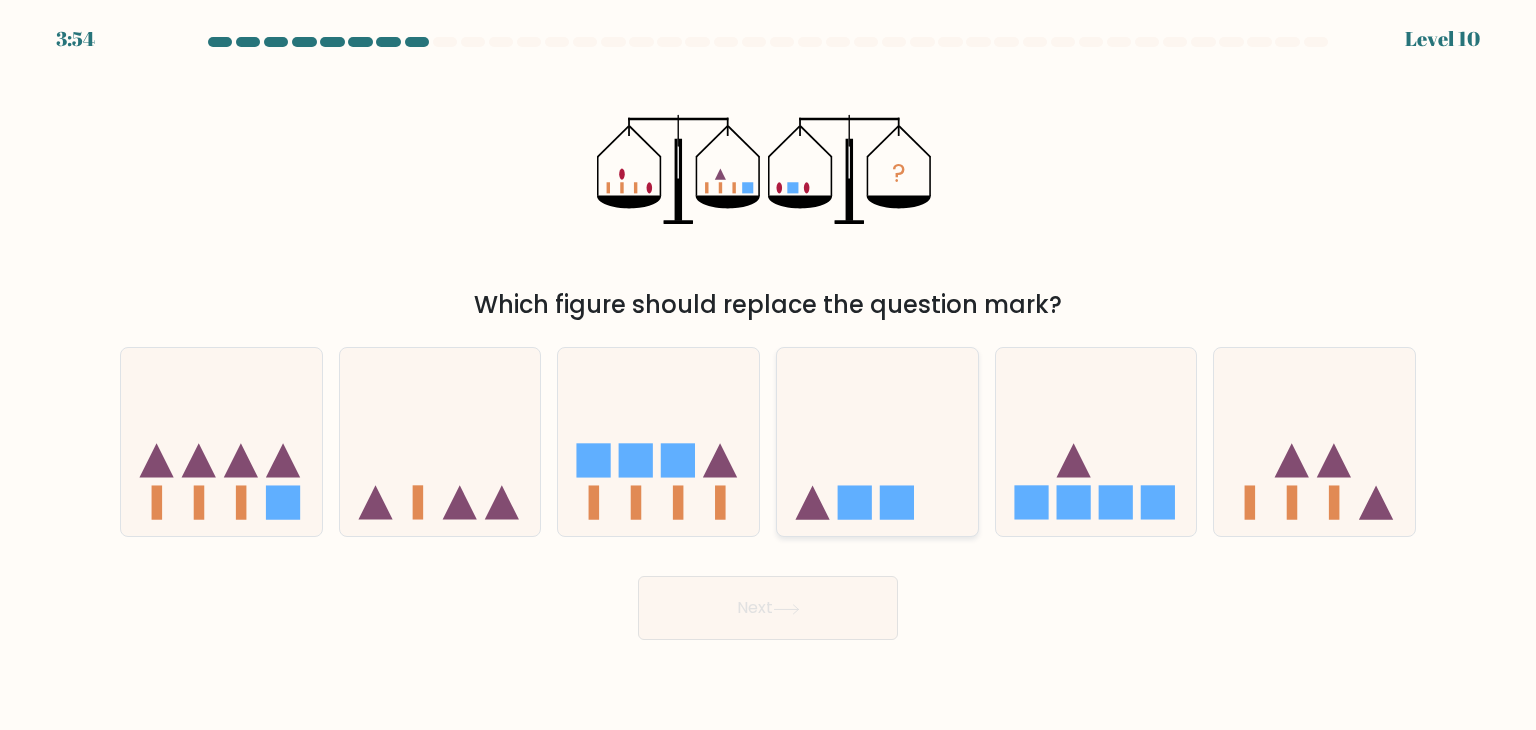 click 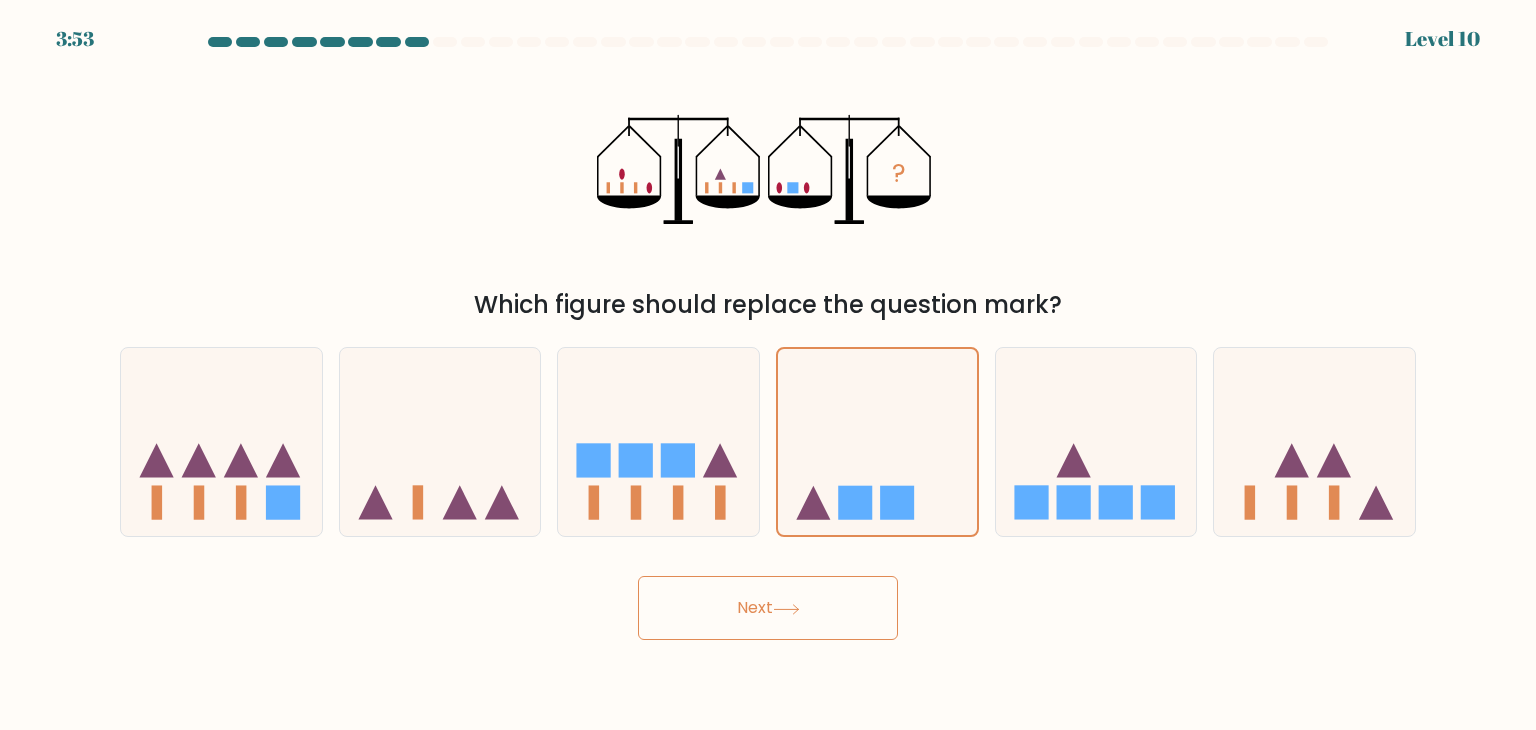 click on "Next" at bounding box center (768, 608) 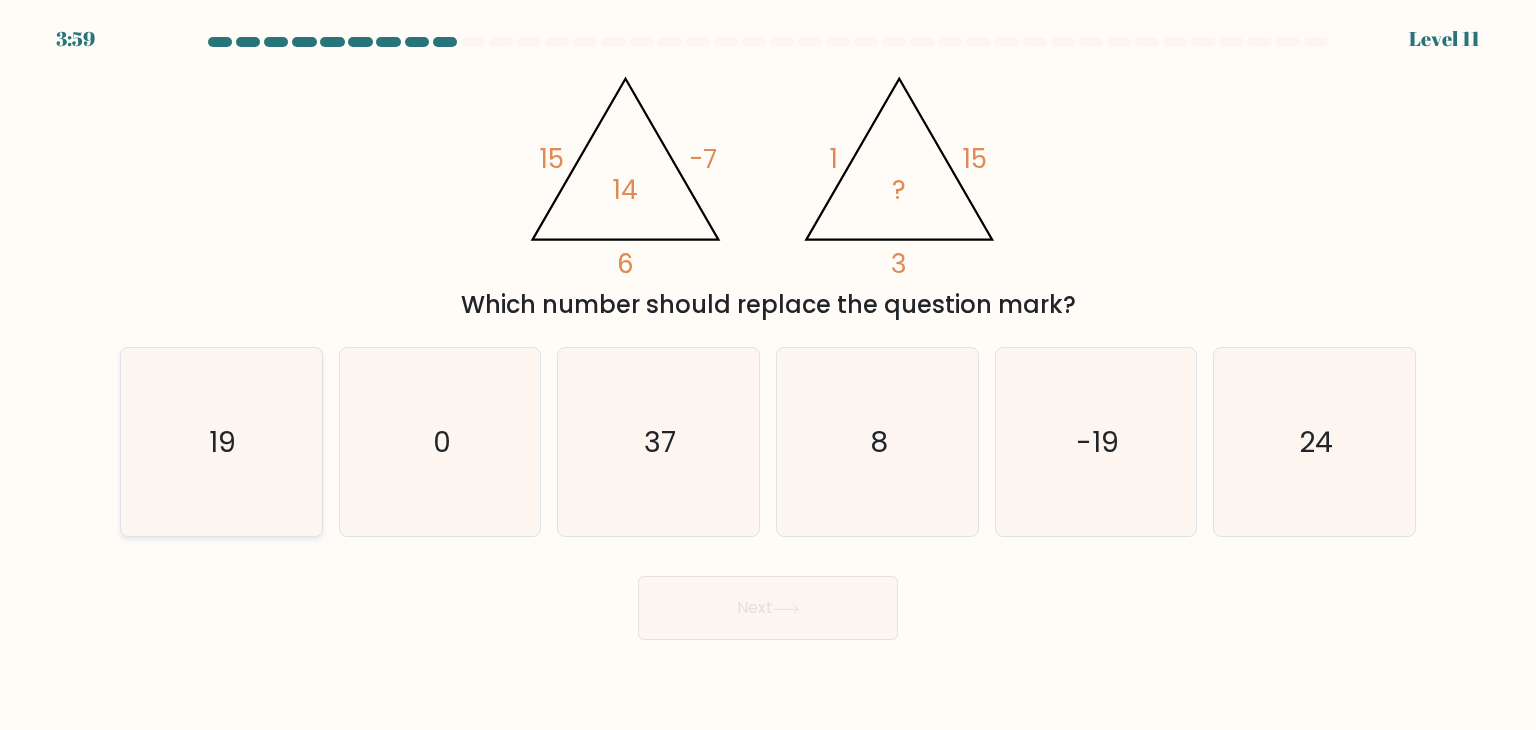 click on "19" 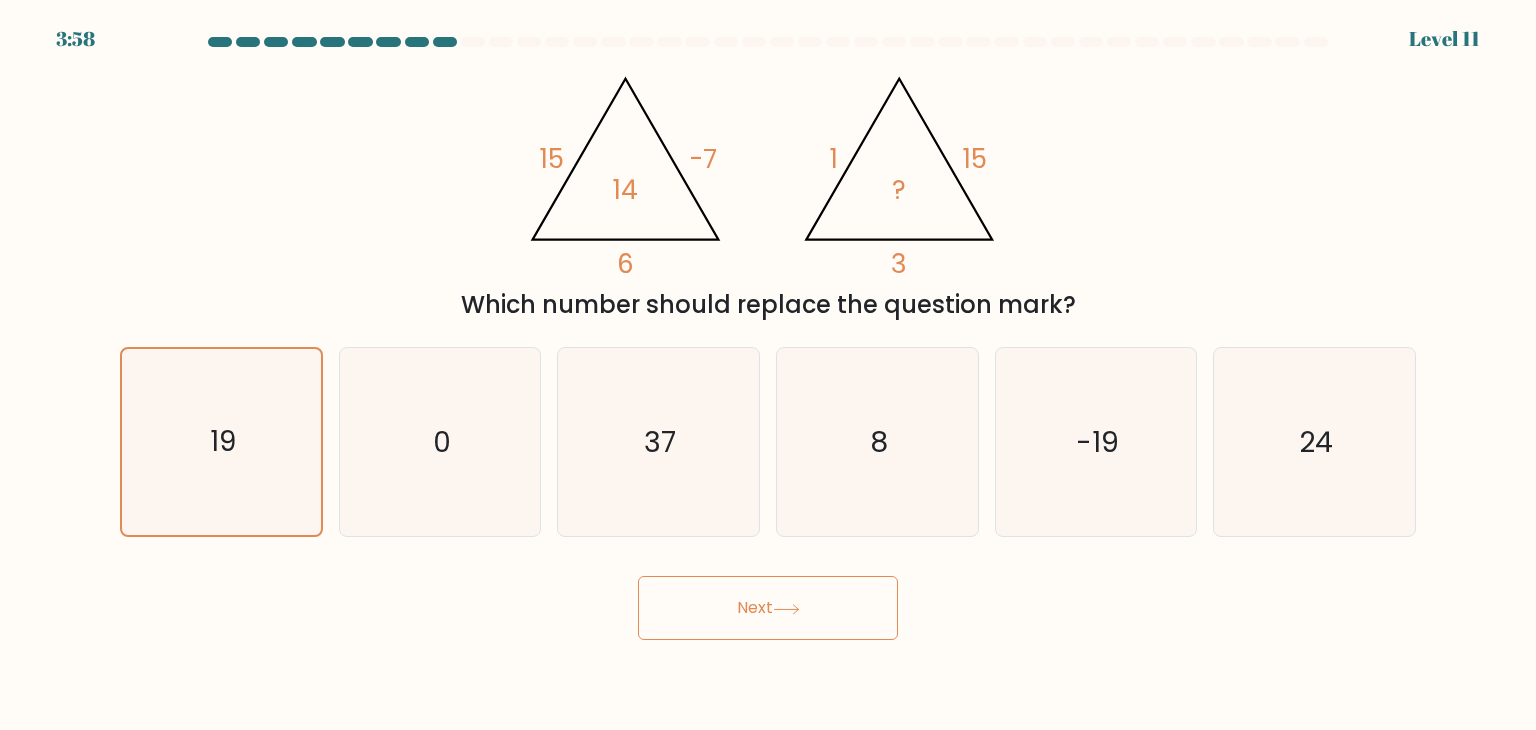 click on "Next" at bounding box center [768, 608] 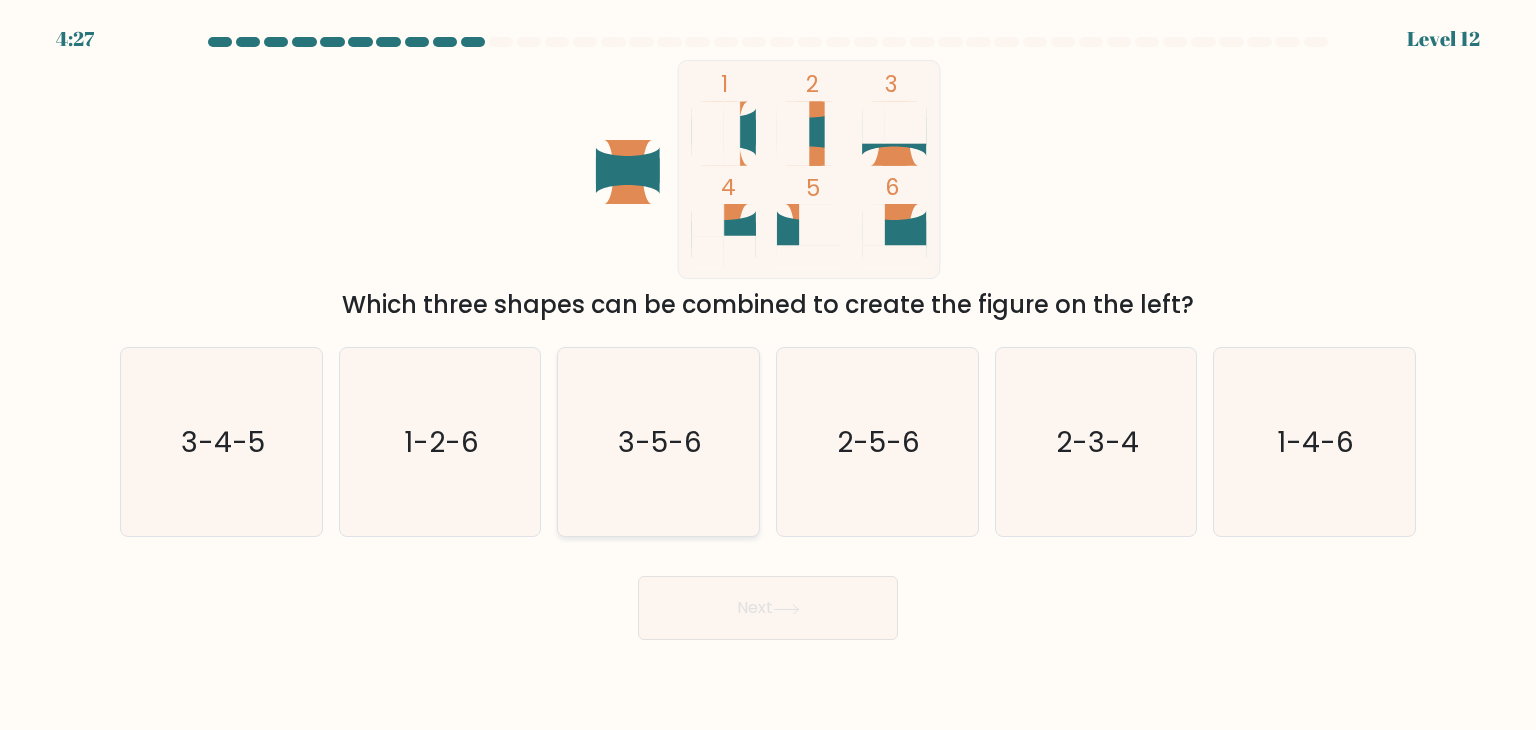 click on "3-5-6" 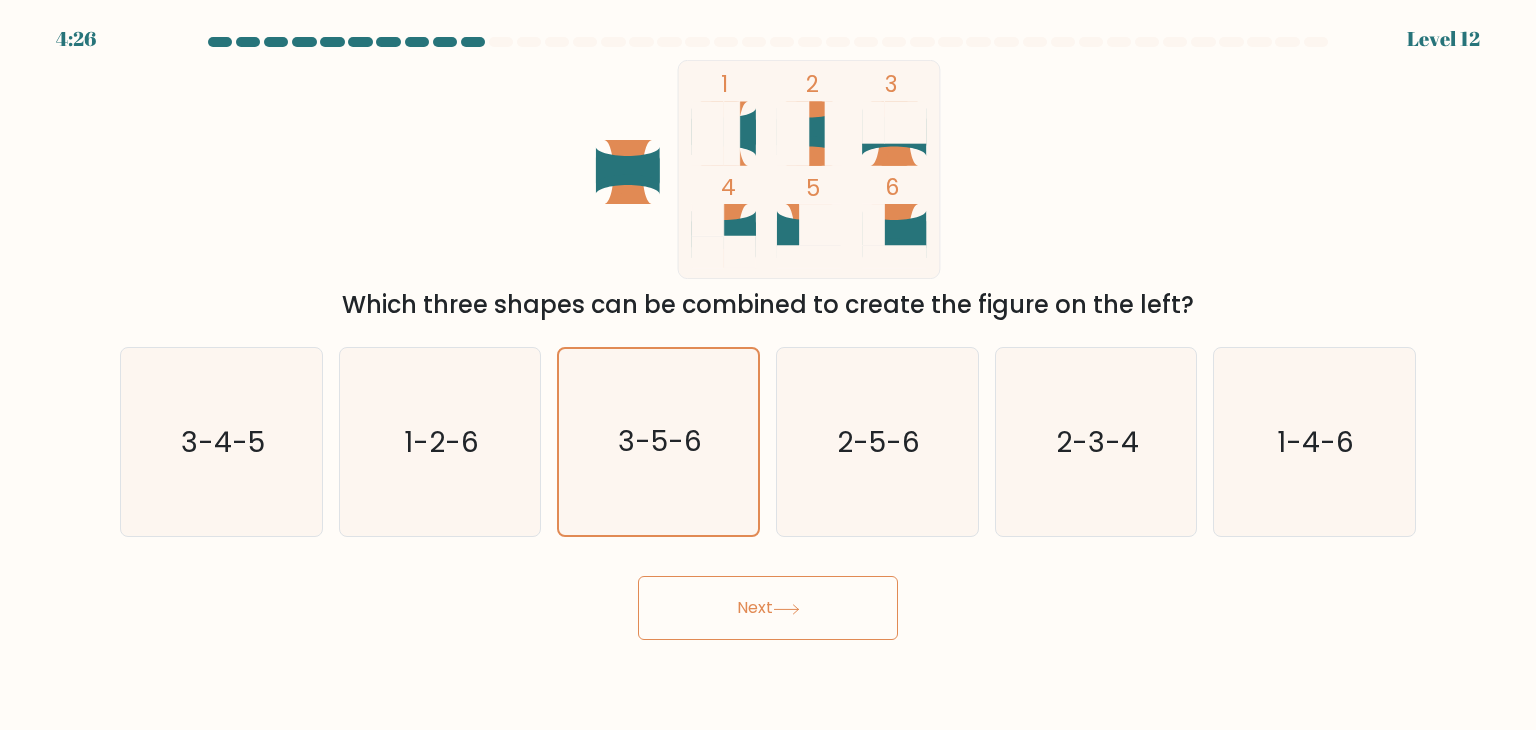 click on "Next" at bounding box center (768, 608) 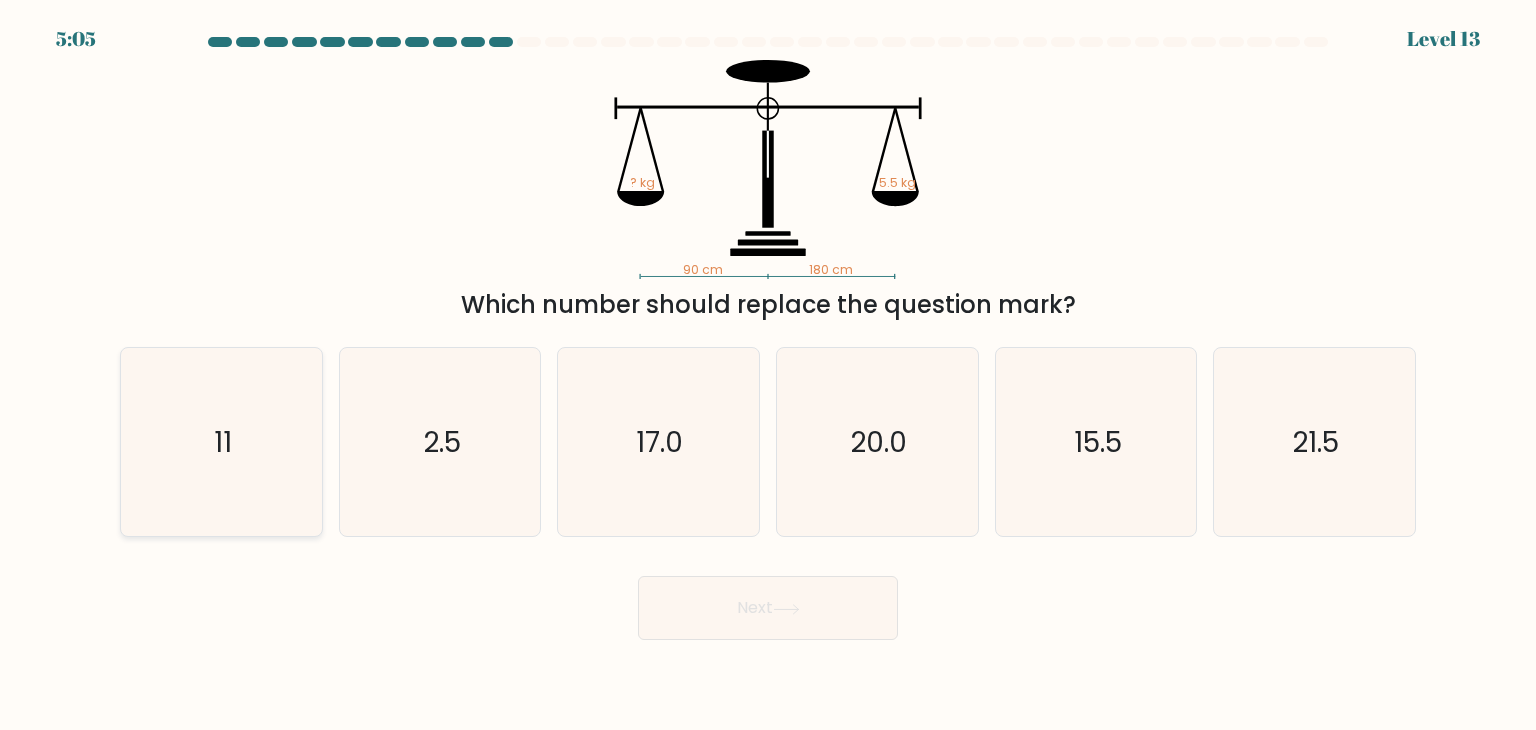 click on "11" 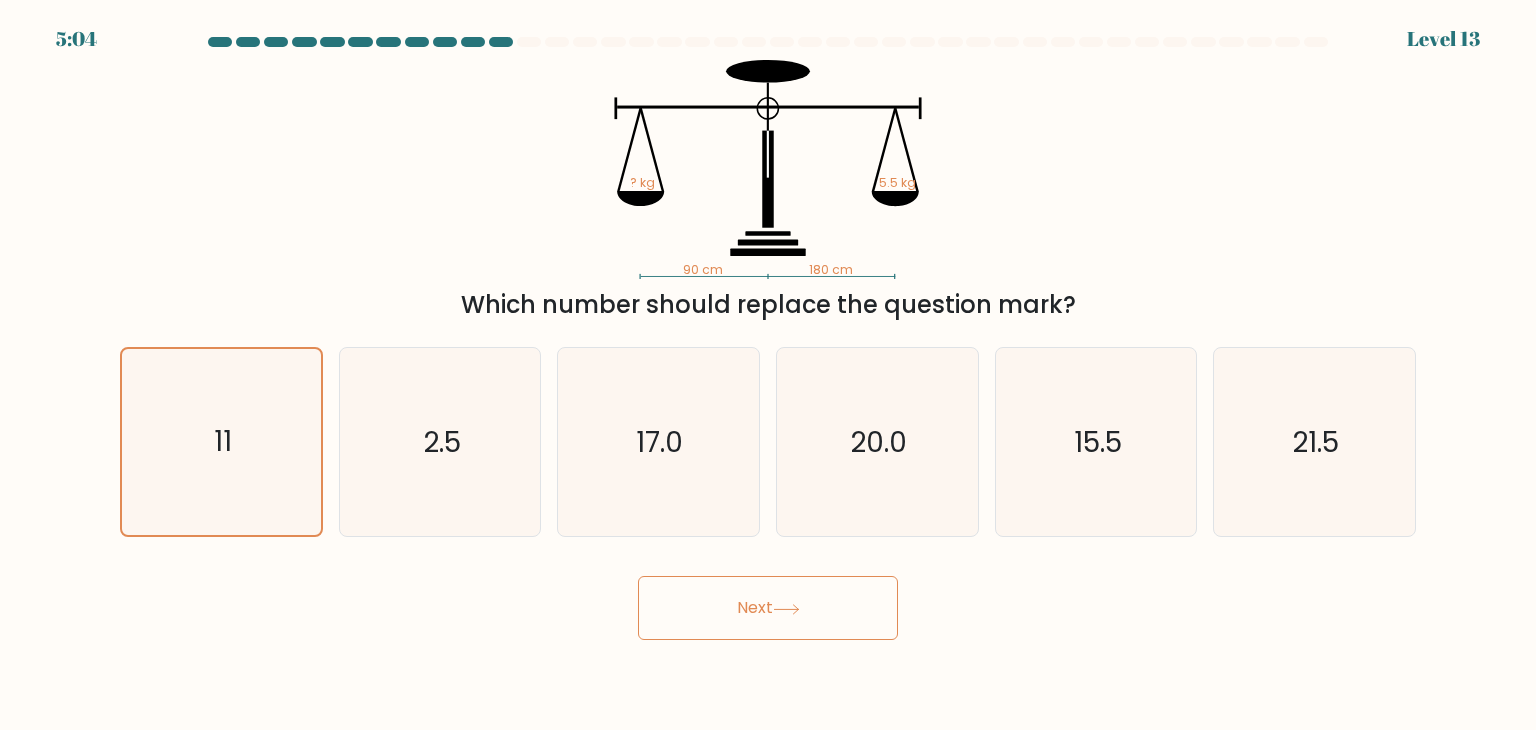 click on "Next" at bounding box center [768, 608] 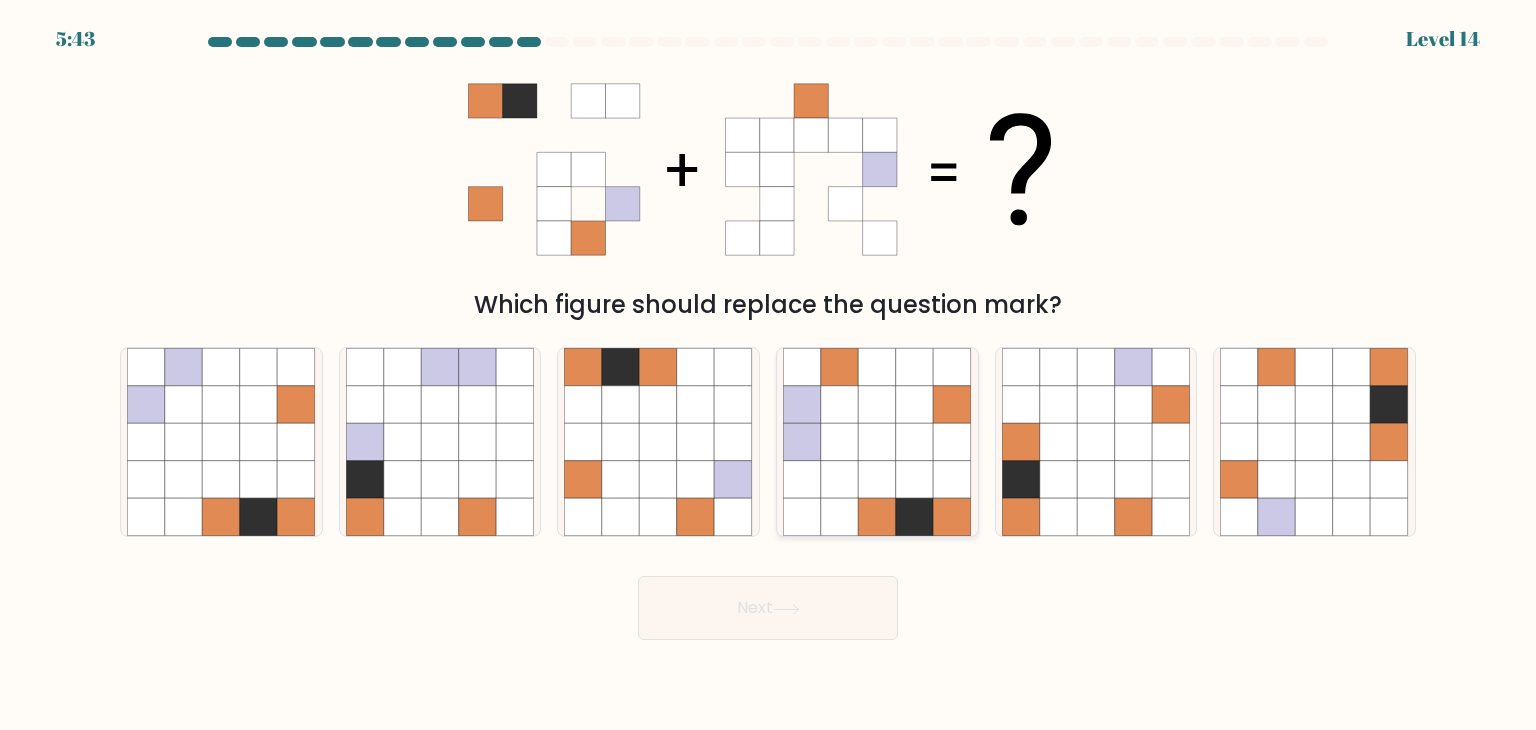 click 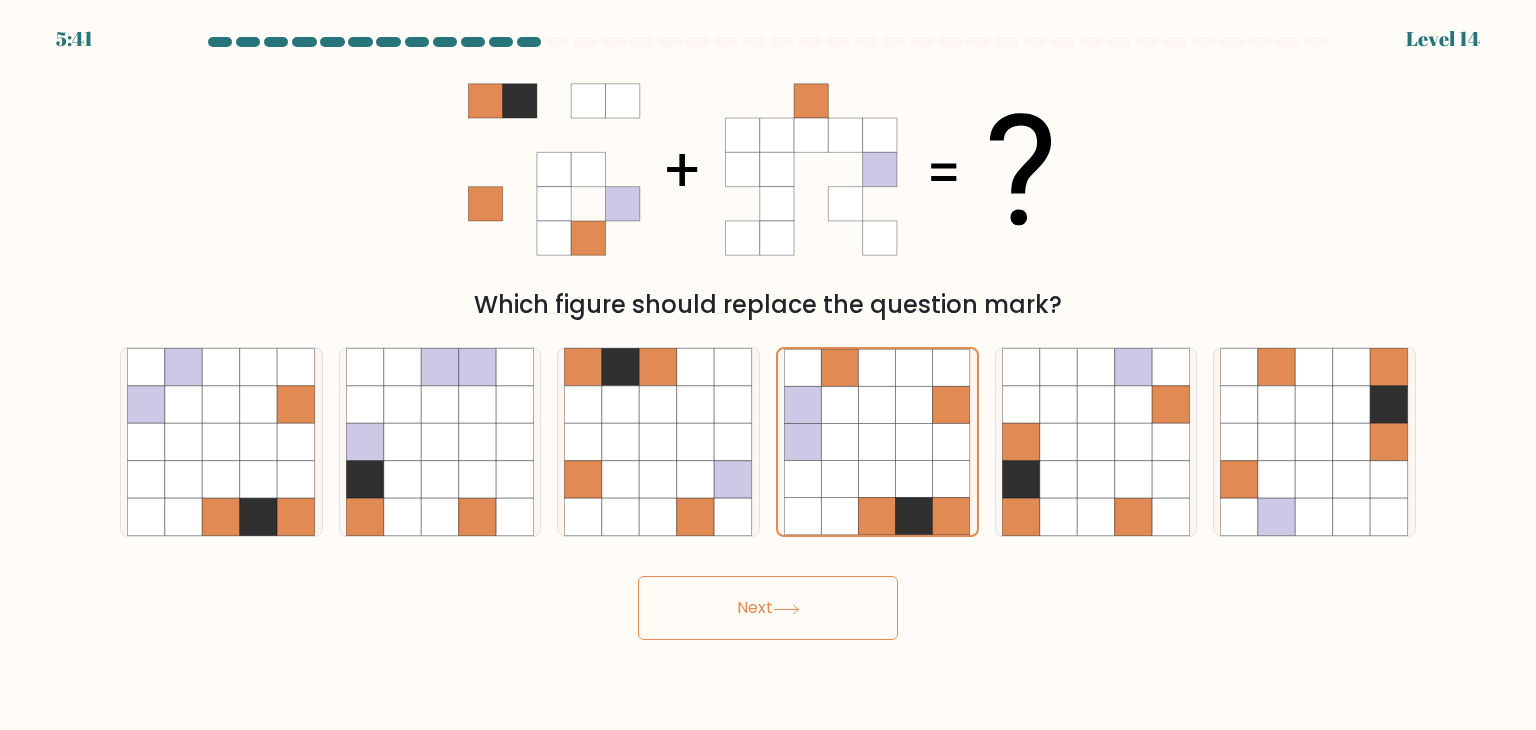 click on "Next" at bounding box center [768, 608] 